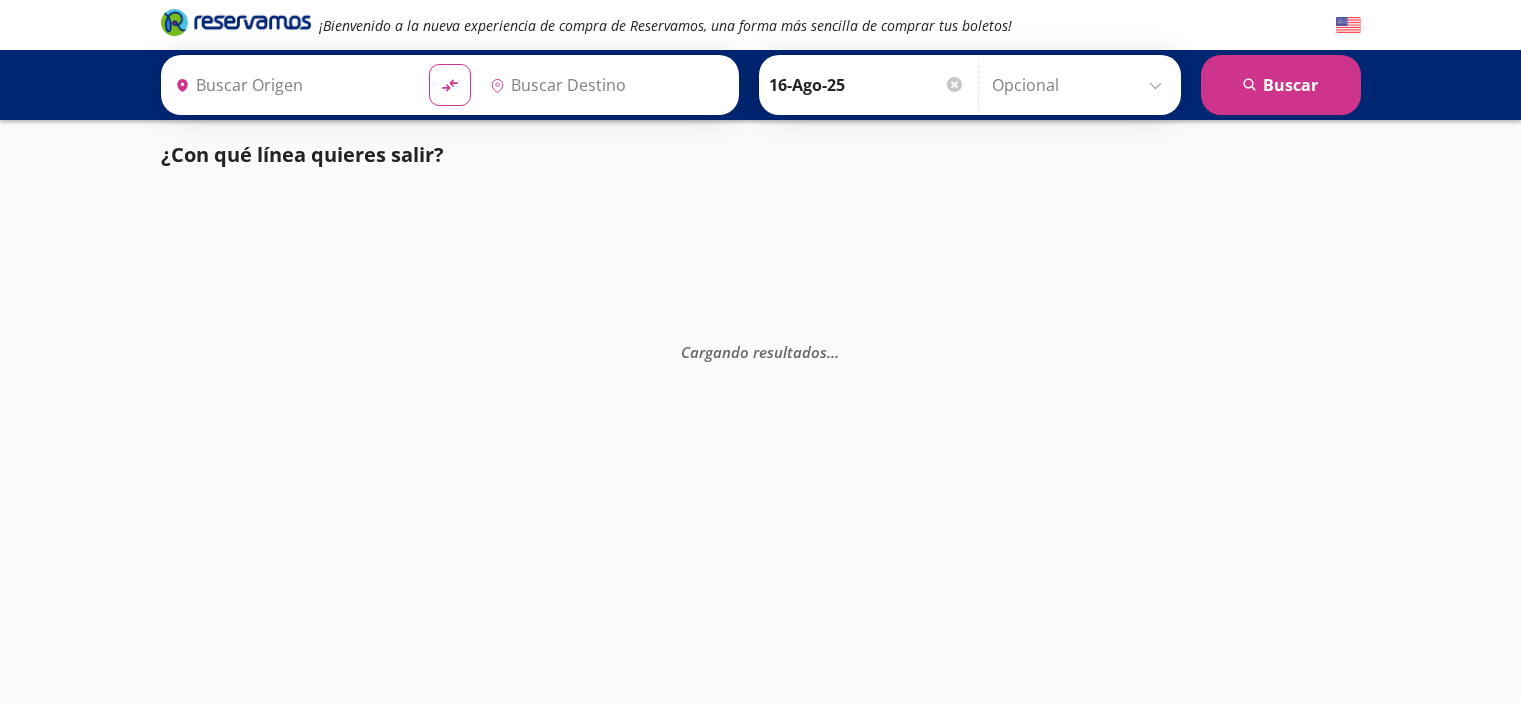 scroll, scrollTop: 0, scrollLeft: 0, axis: both 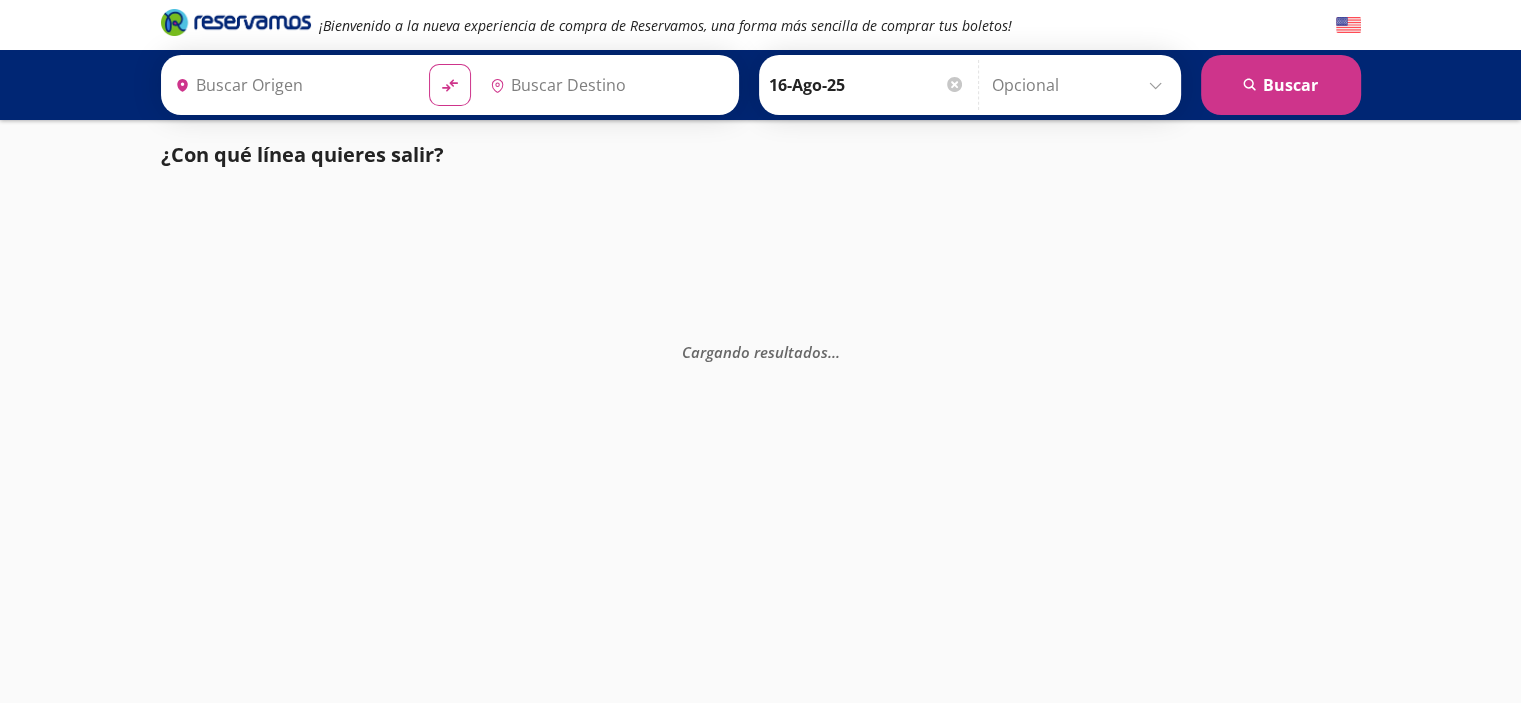 type on "[GEOGRAPHIC_DATA][PERSON_NAME], [GEOGRAPHIC_DATA][PERSON_NAME]" 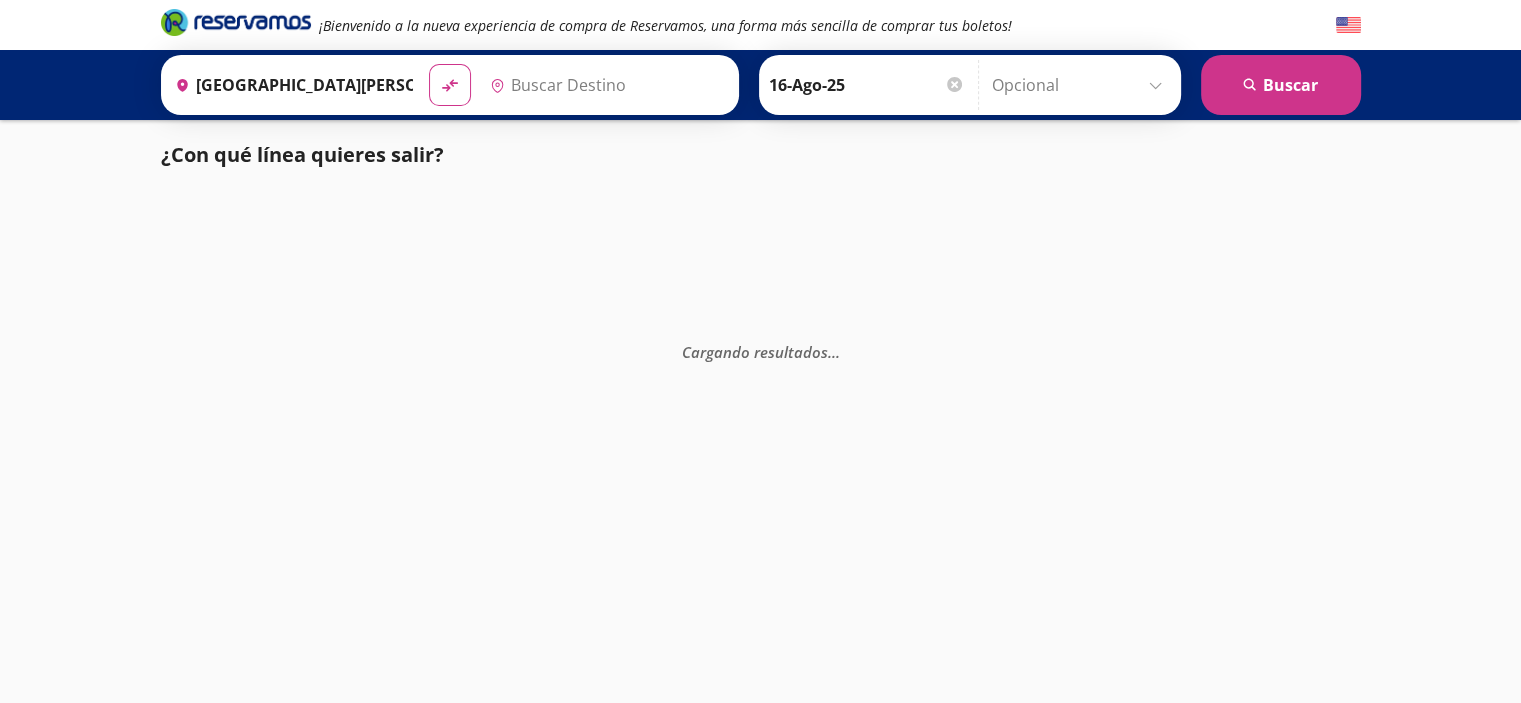 scroll, scrollTop: 0, scrollLeft: 0, axis: both 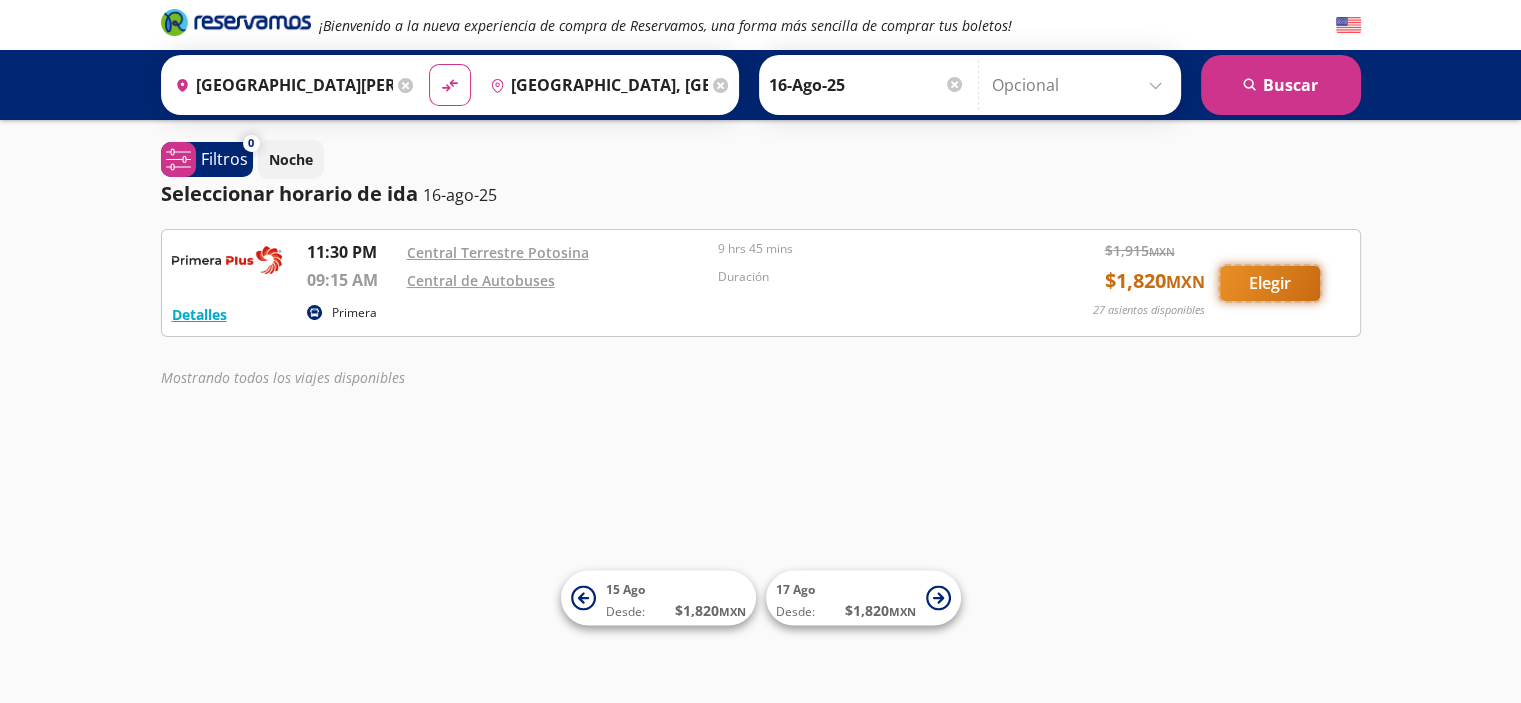 click on "Elegir" at bounding box center [1270, 283] 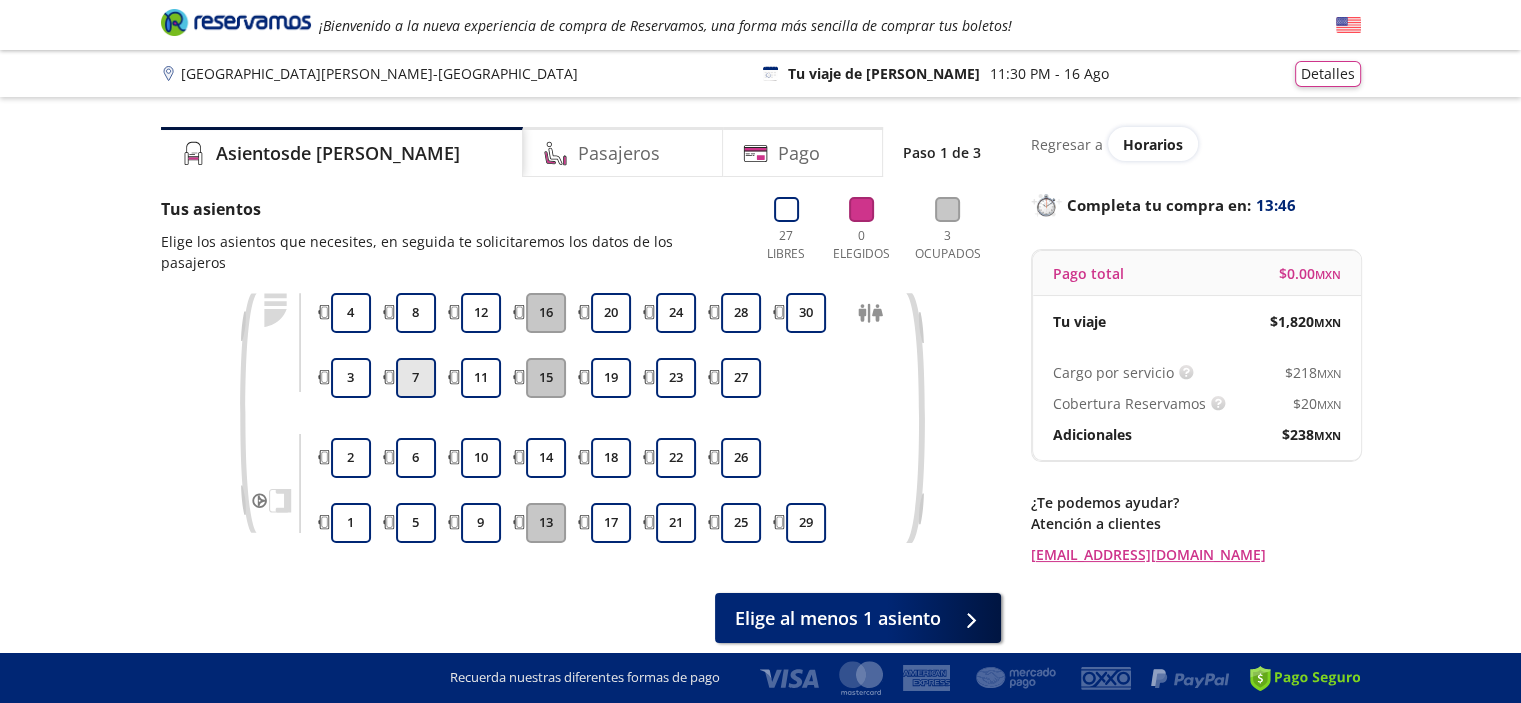 click on "7" at bounding box center [416, 378] 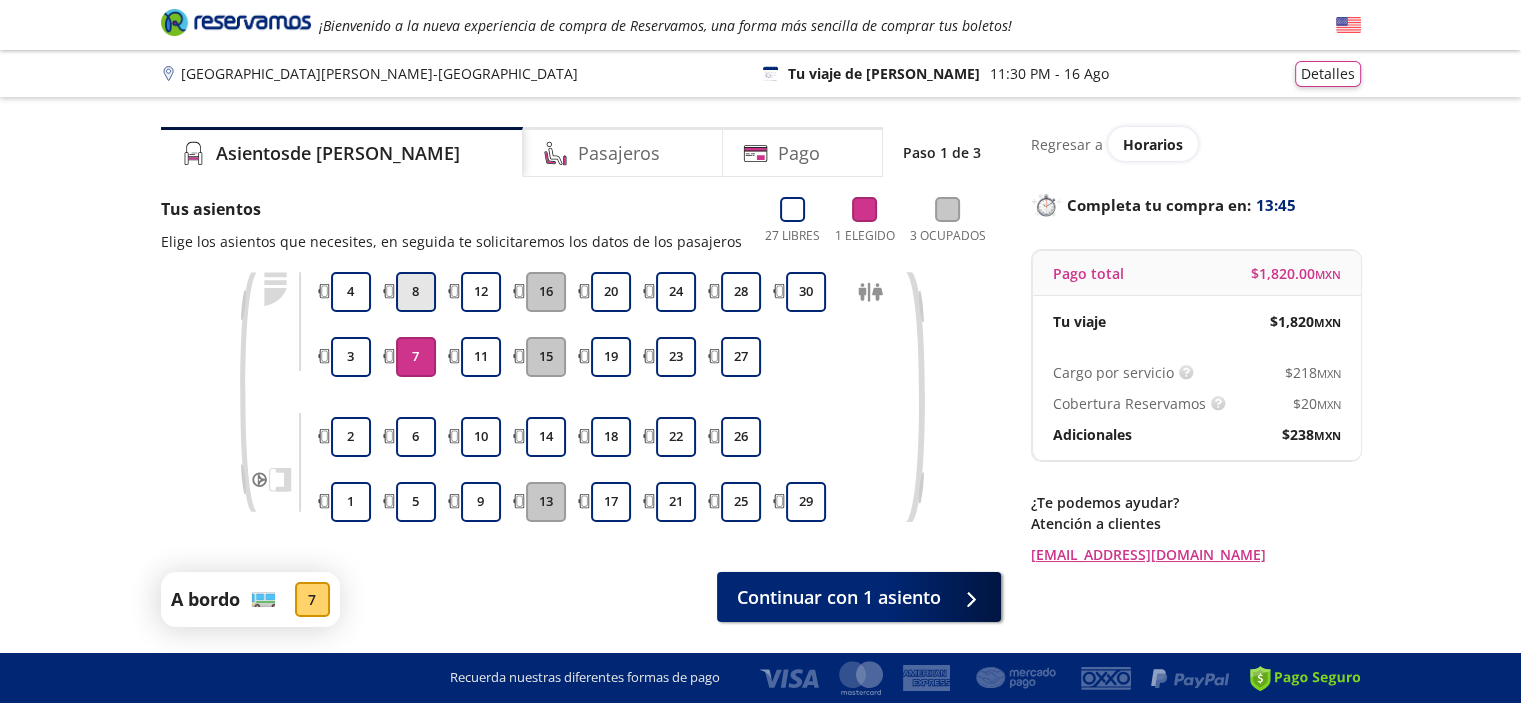 click on "8" at bounding box center (416, 292) 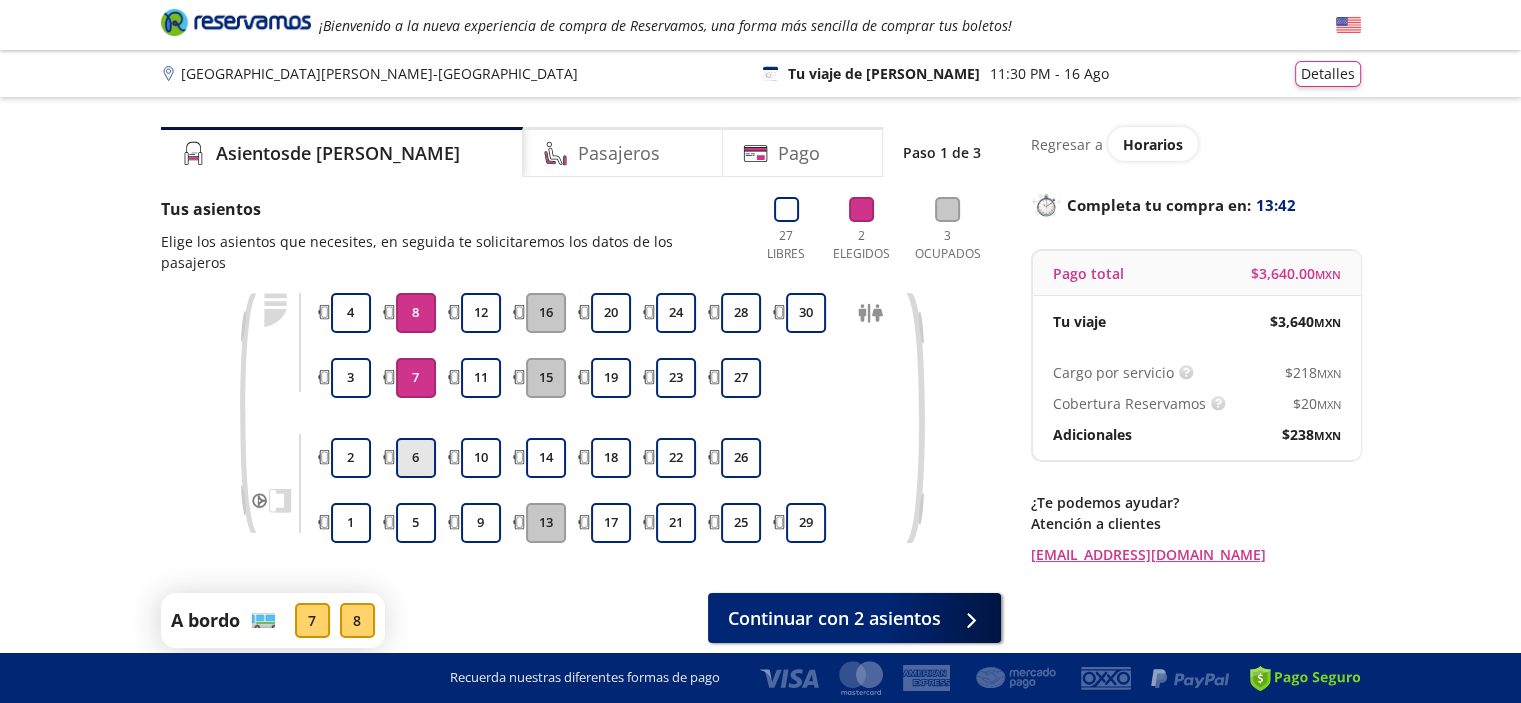 click on "6" at bounding box center (416, 458) 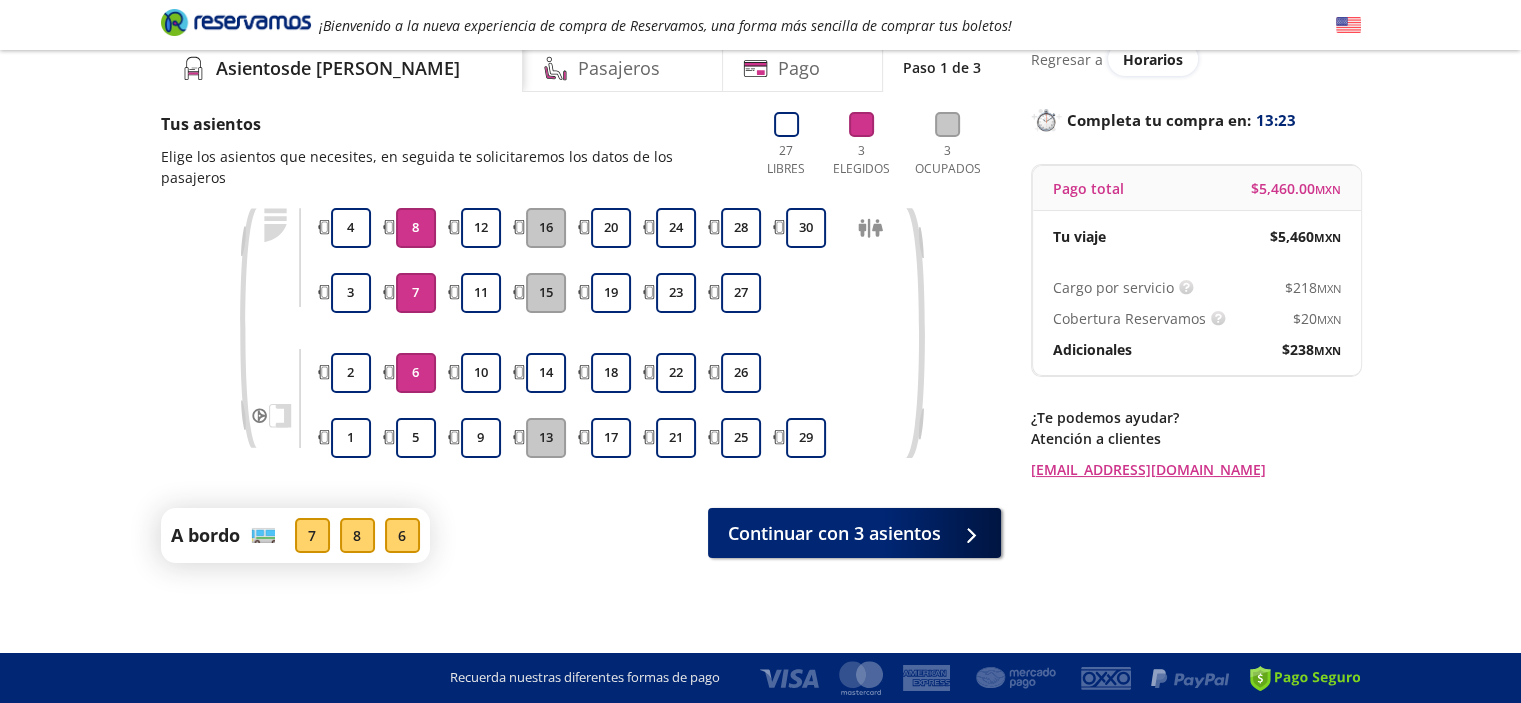 scroll, scrollTop: 0, scrollLeft: 0, axis: both 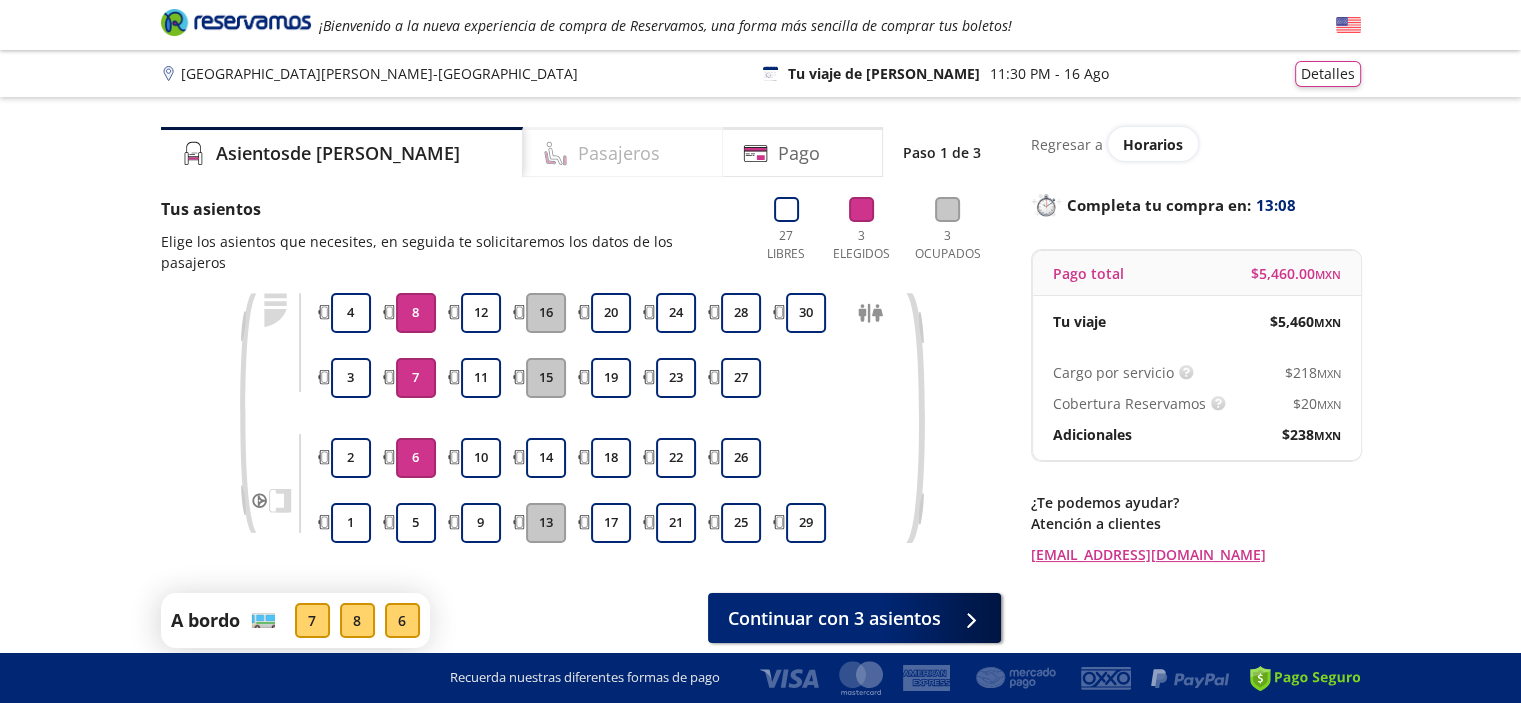 click on "Pasajeros" at bounding box center [619, 153] 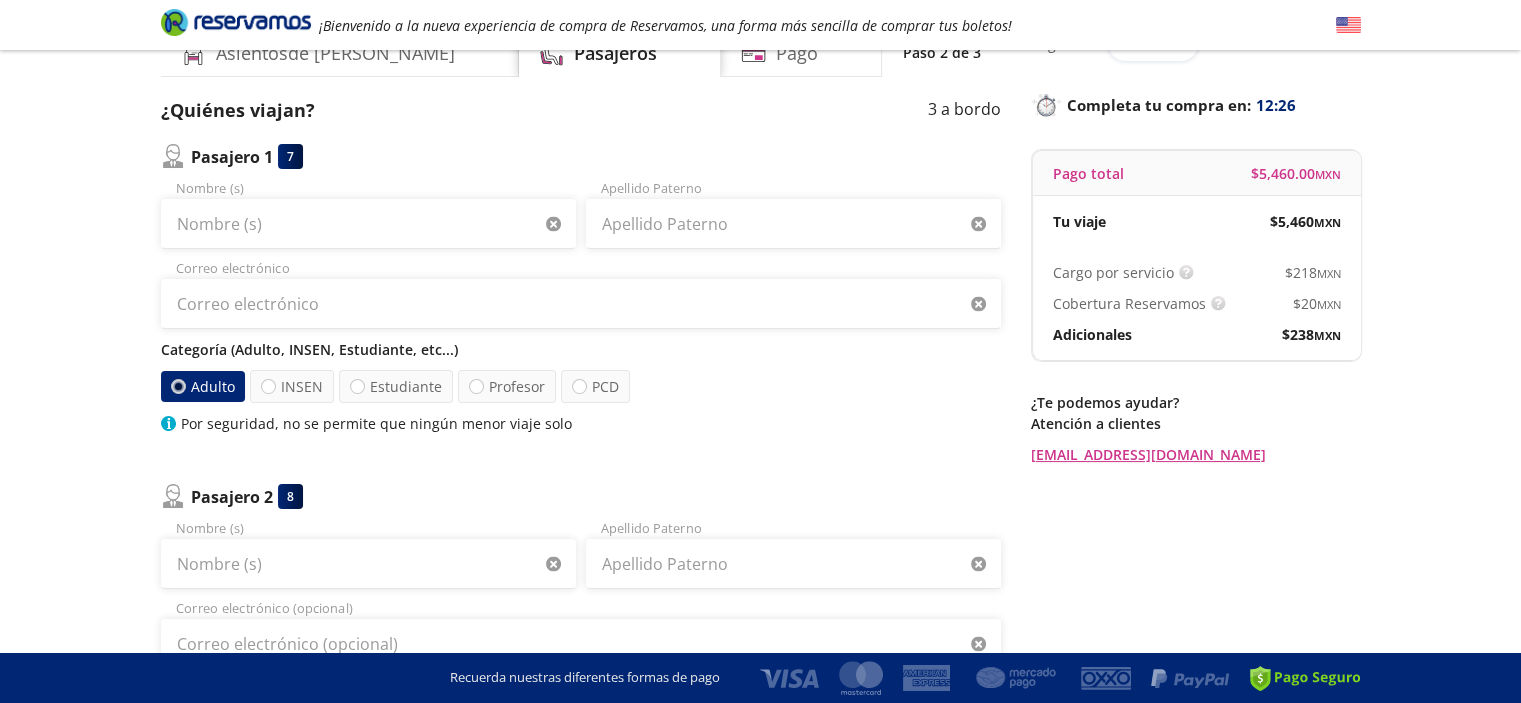 scroll, scrollTop: 0, scrollLeft: 0, axis: both 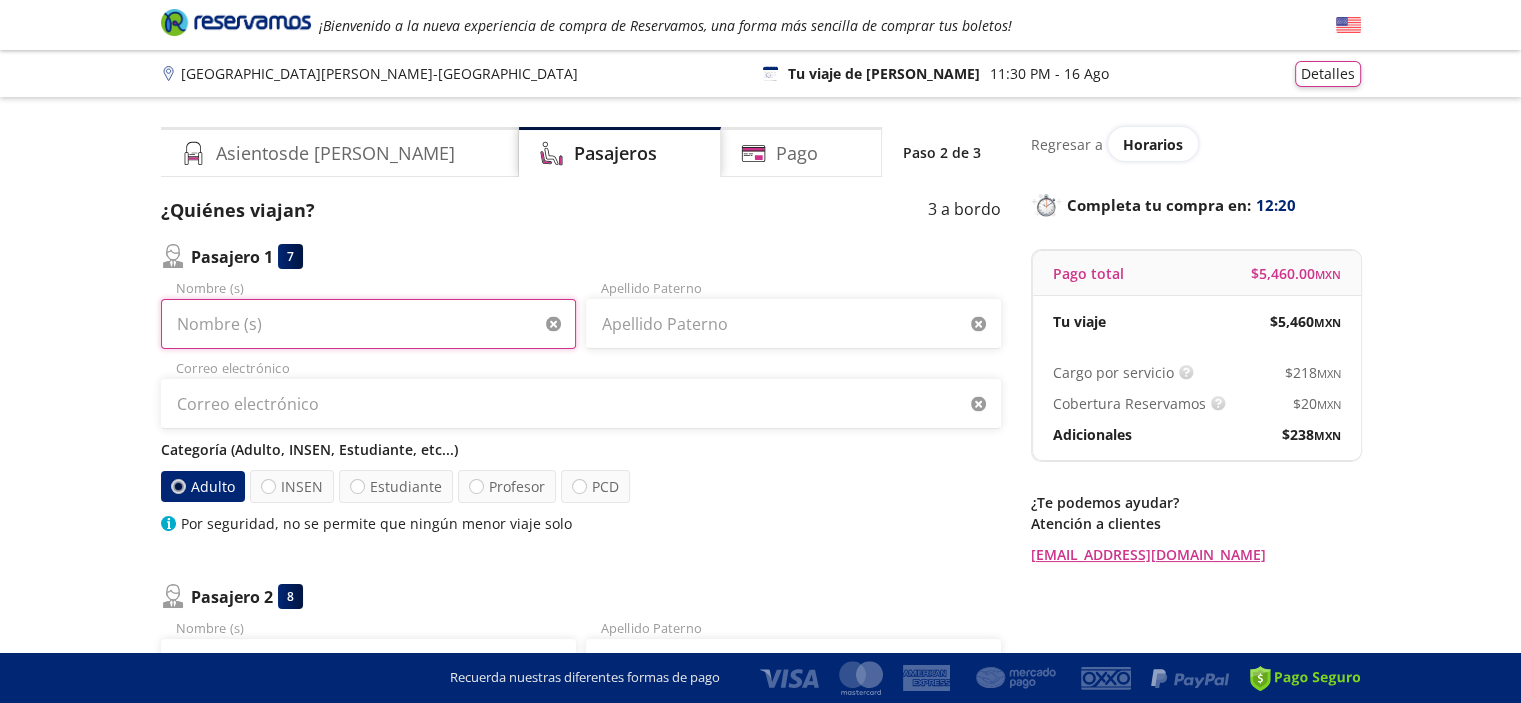 click on "Nombre (s)" at bounding box center (368, 324) 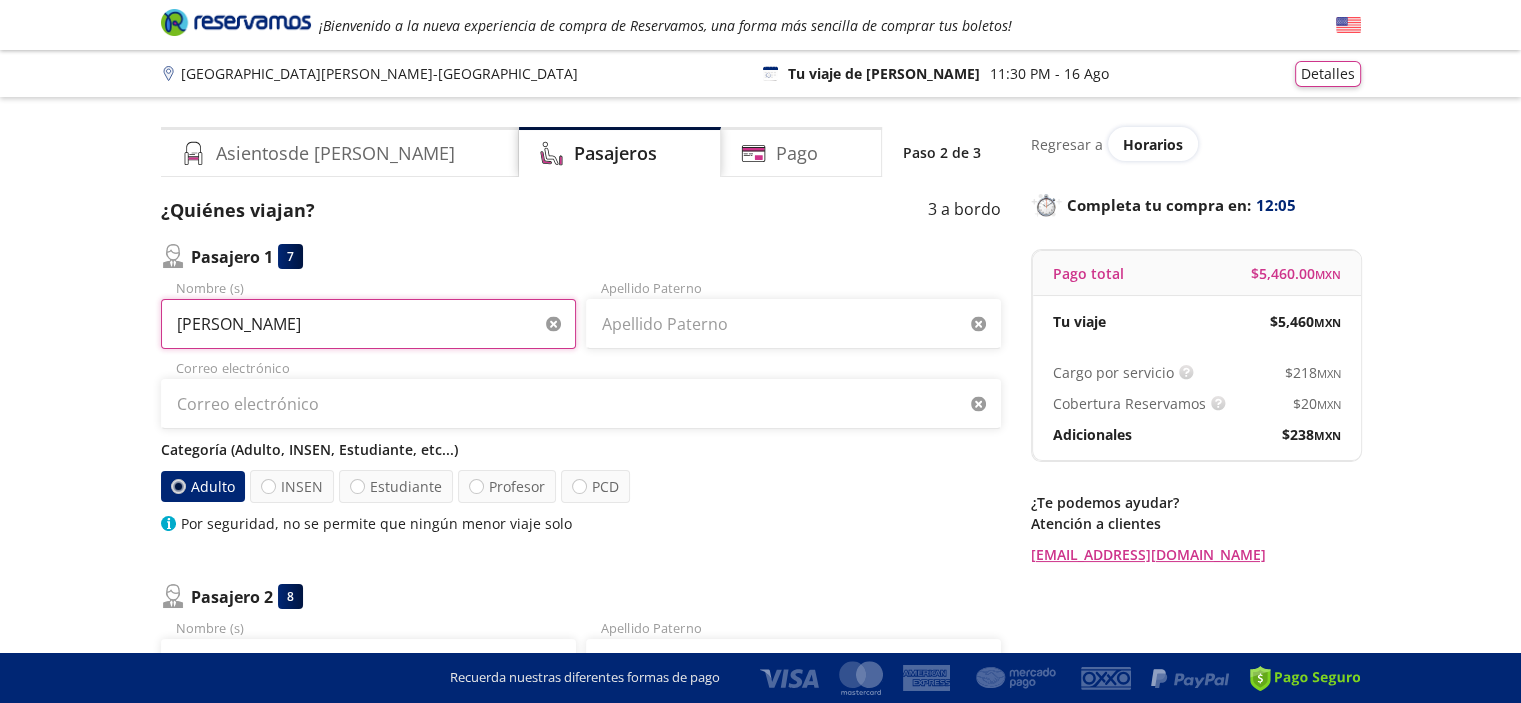 type on "[PERSON_NAME]" 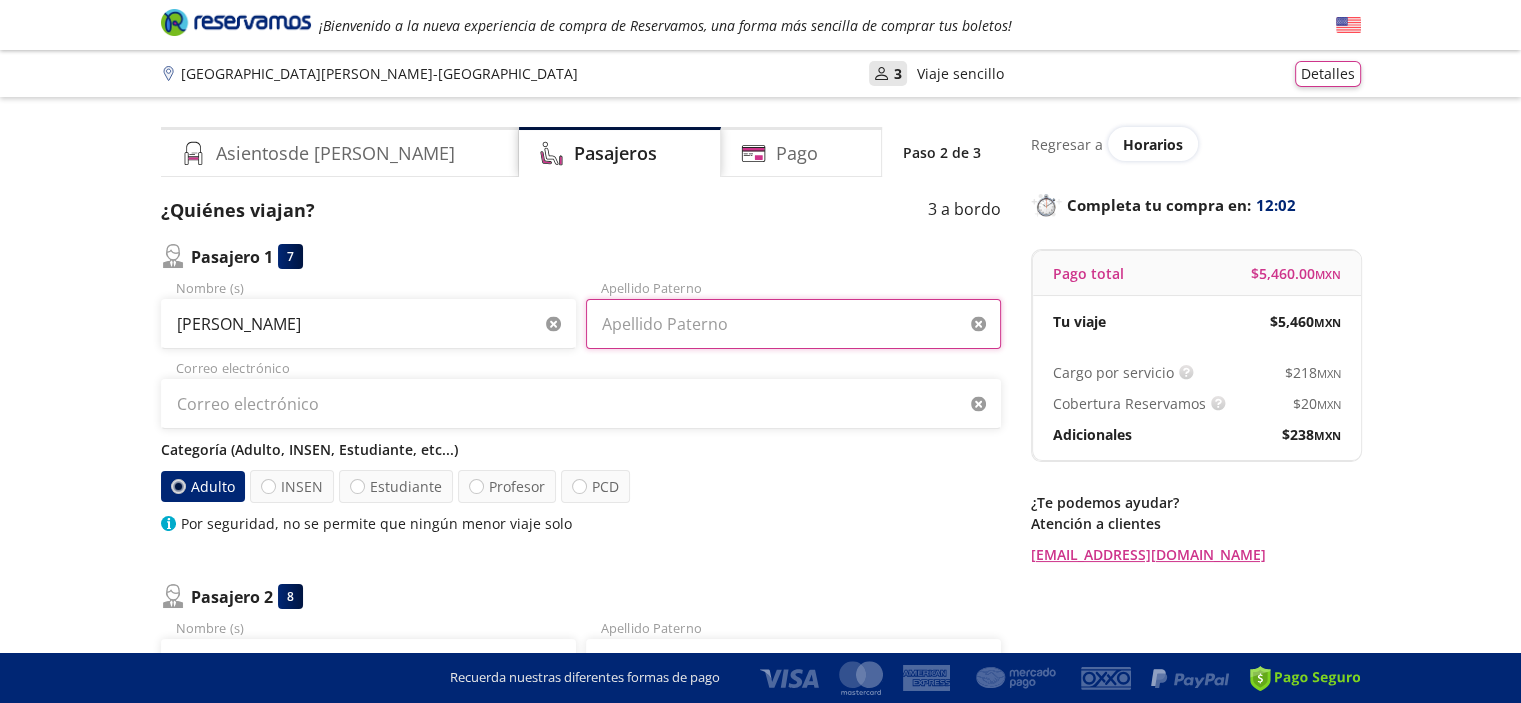 click on "Apellido Paterno" at bounding box center [793, 324] 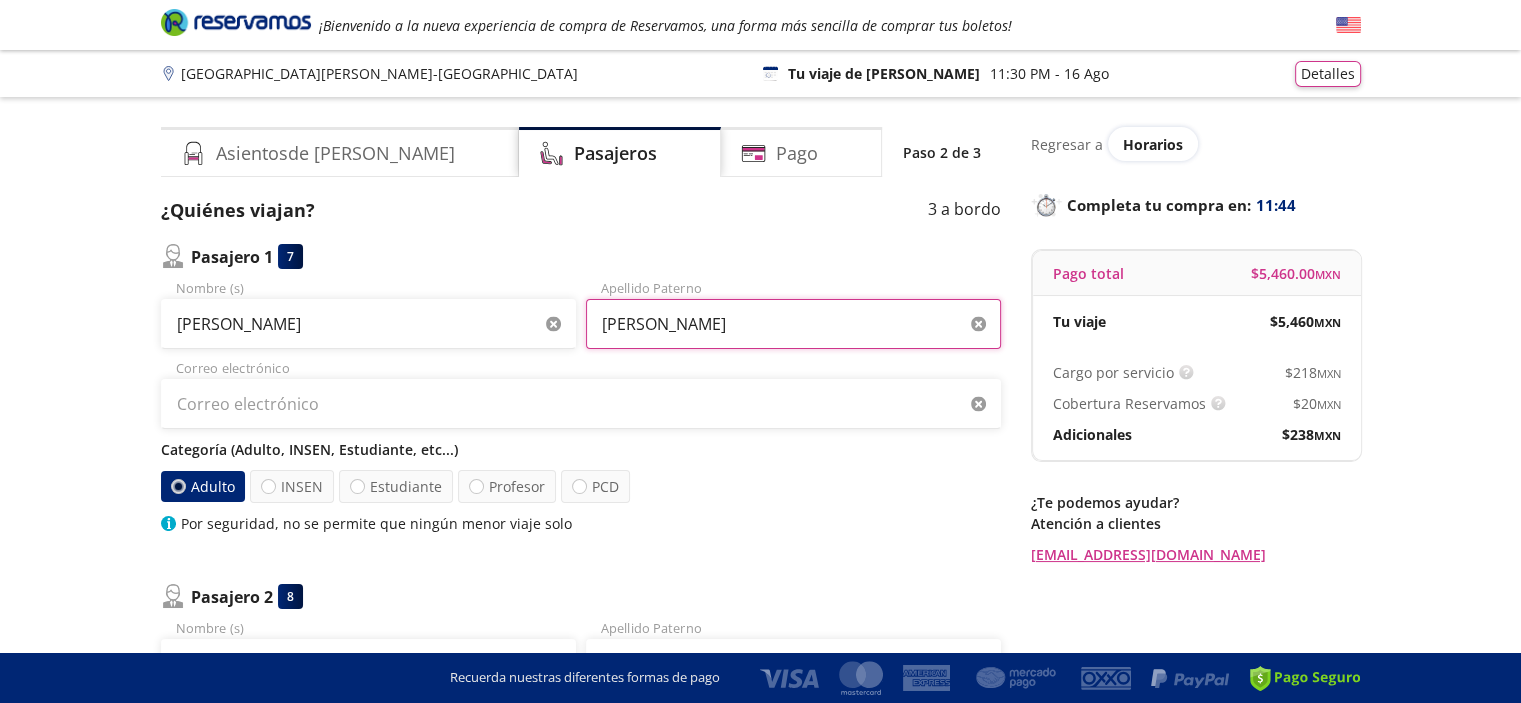 type on "[PERSON_NAME]" 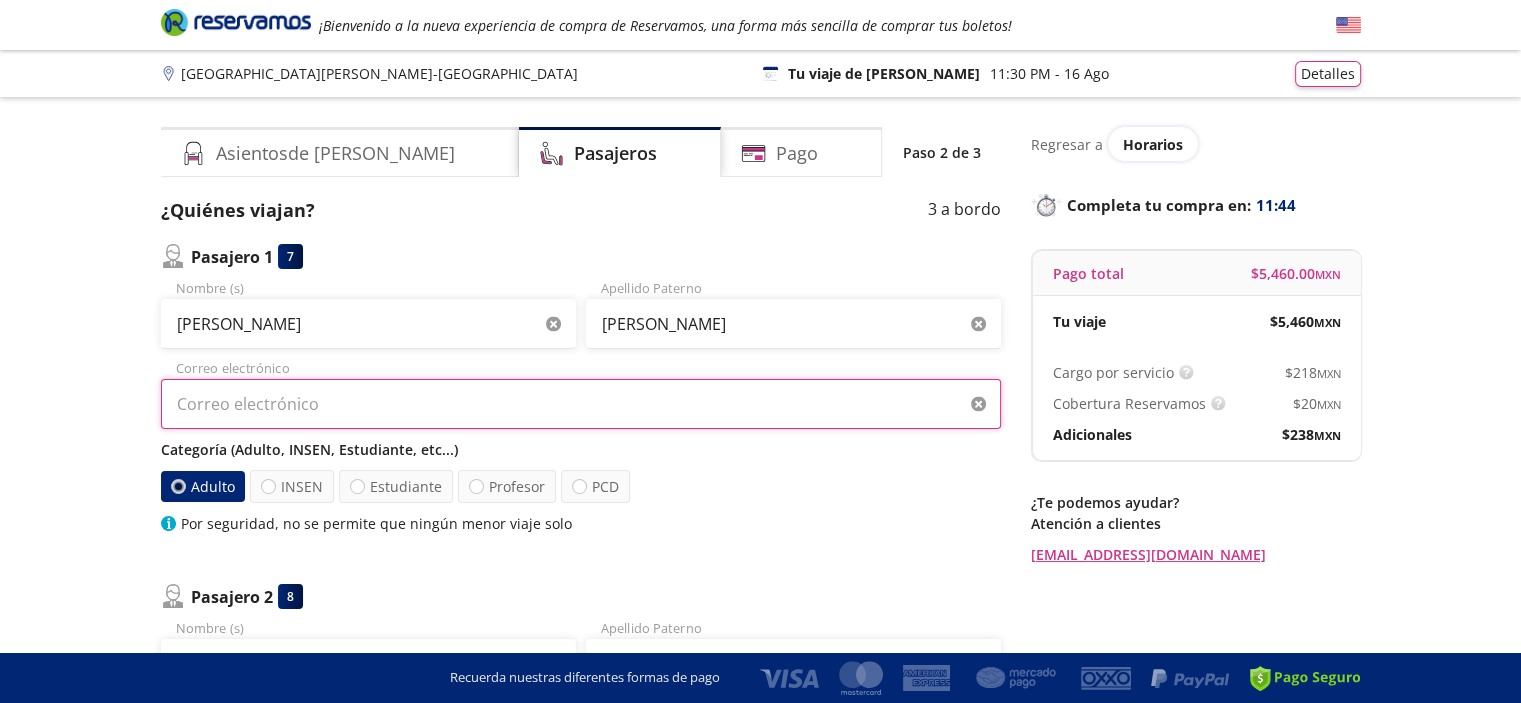 click on "Correo electrónico" at bounding box center (581, 404) 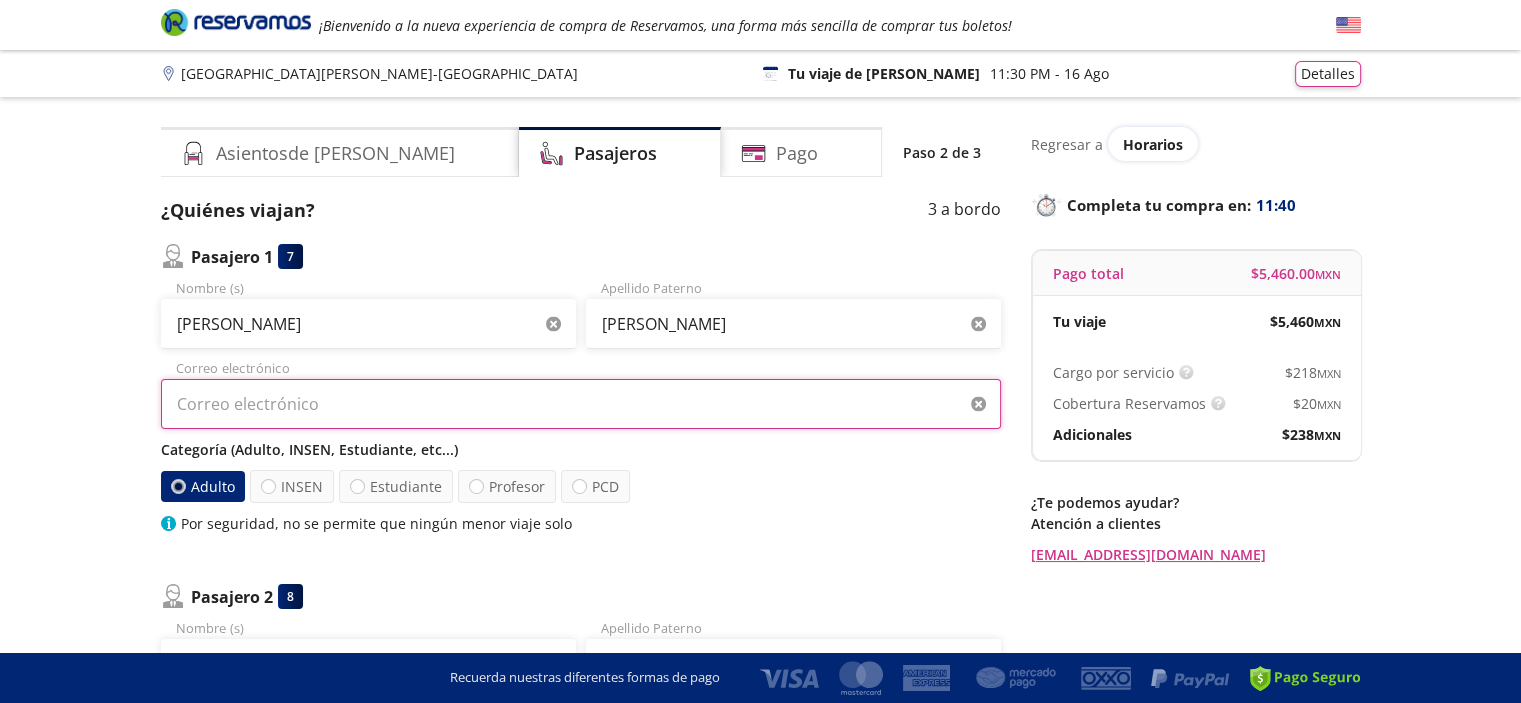 type on "[EMAIL_ADDRESS][DOMAIN_NAME]" 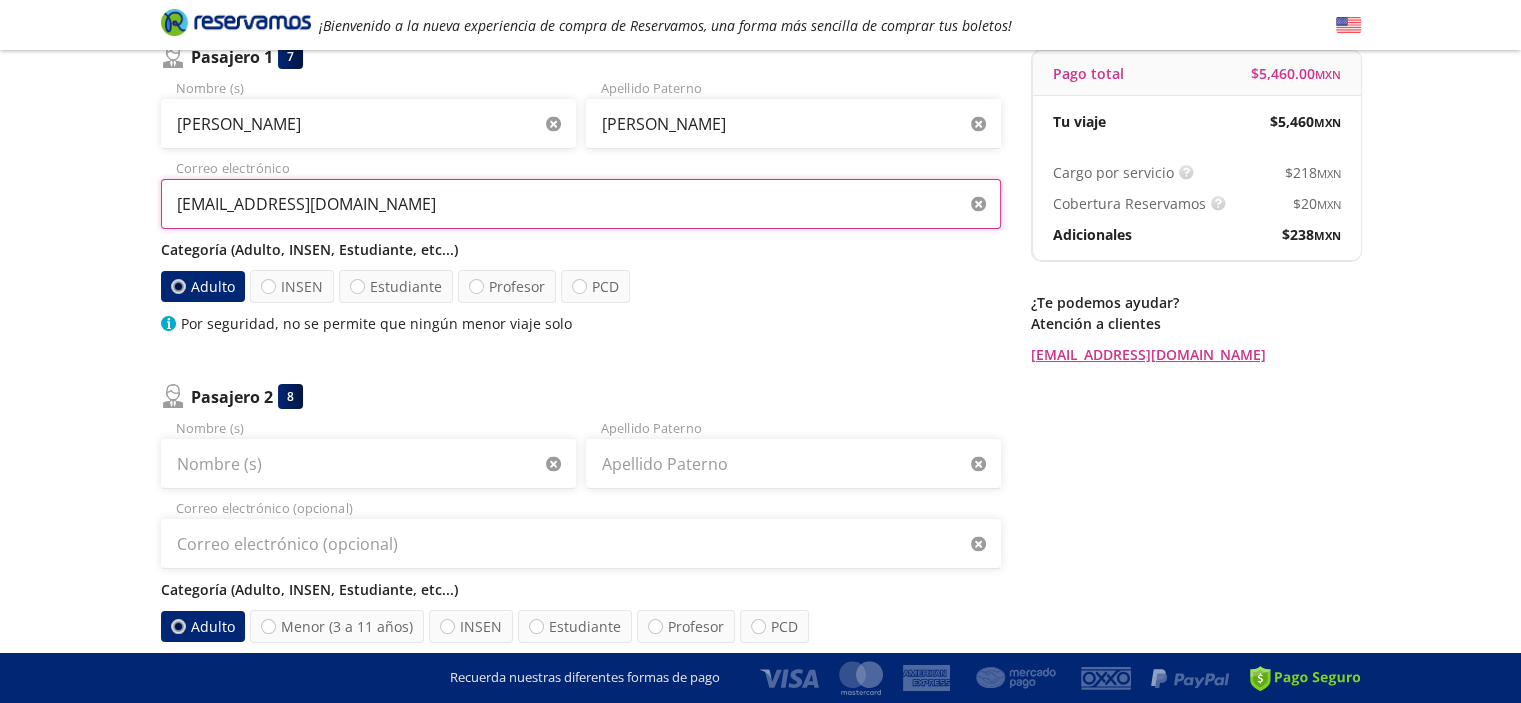 scroll, scrollTop: 300, scrollLeft: 0, axis: vertical 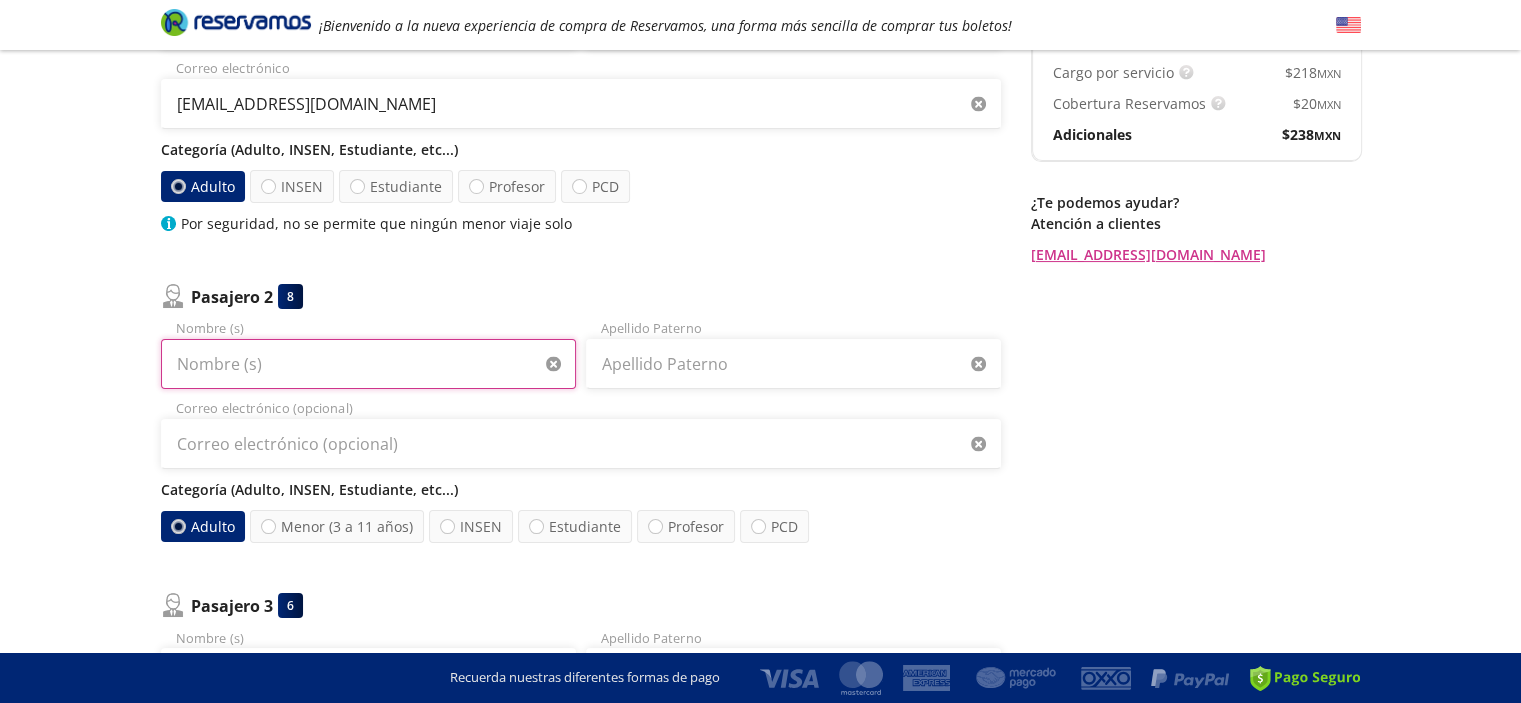 click on "Nombre (s)" at bounding box center (368, 364) 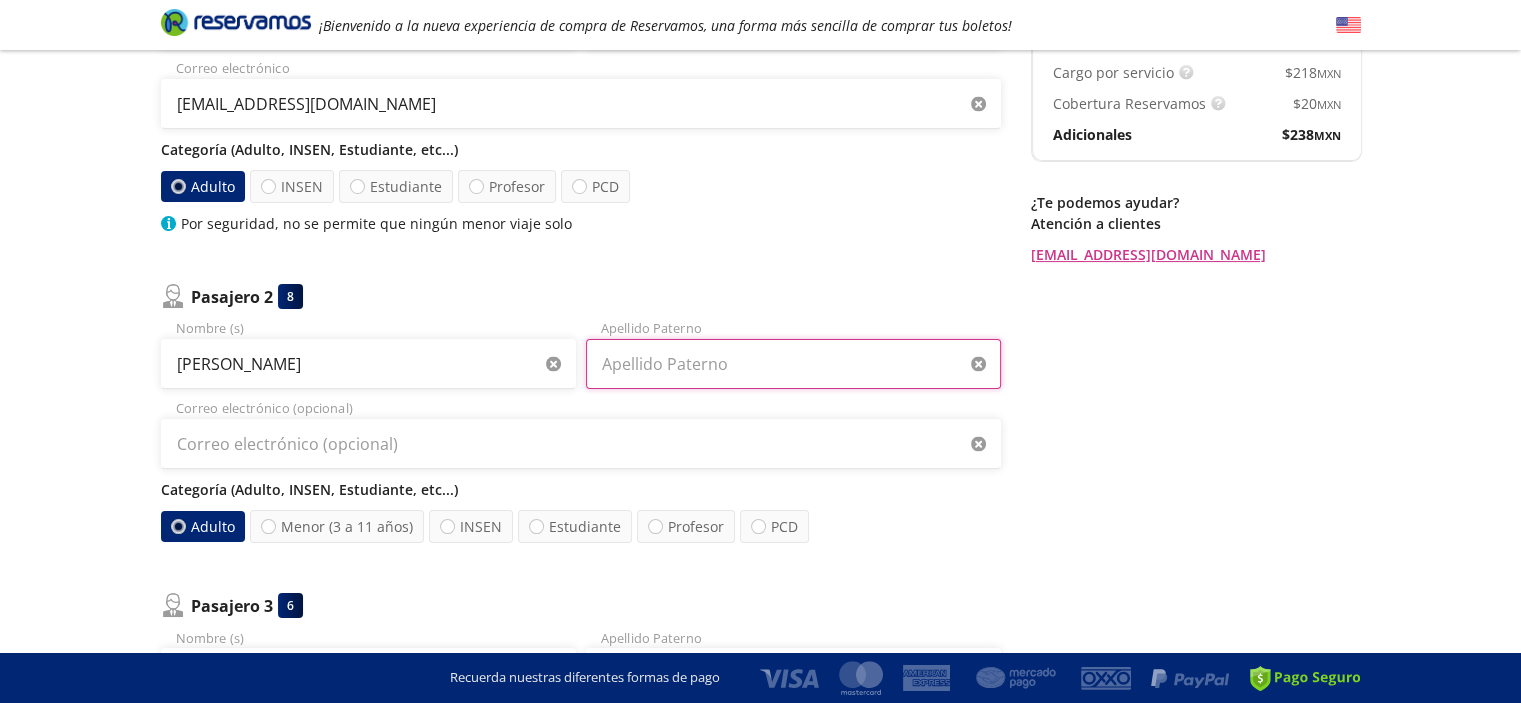 type on "[PERSON_NAME]" 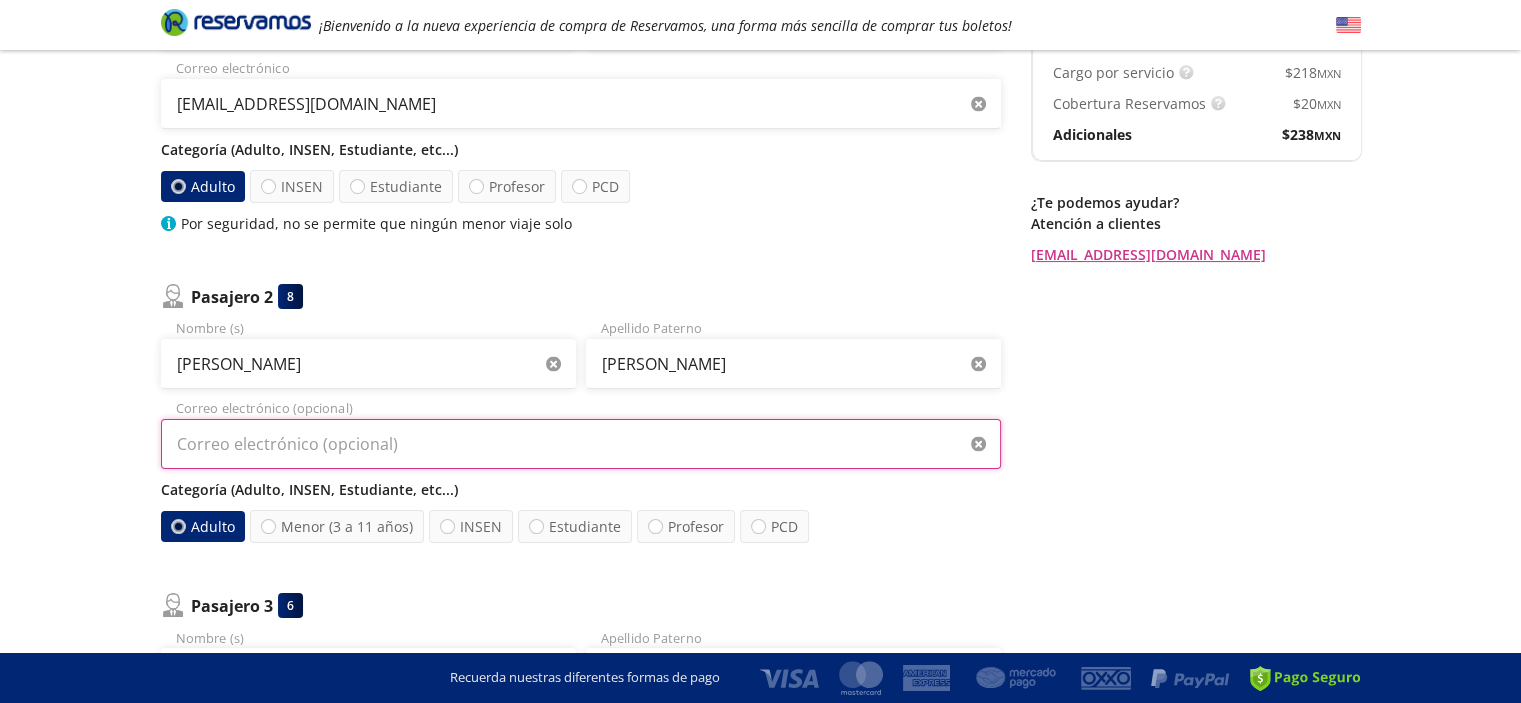 type on "[EMAIL_ADDRESS][DOMAIN_NAME]" 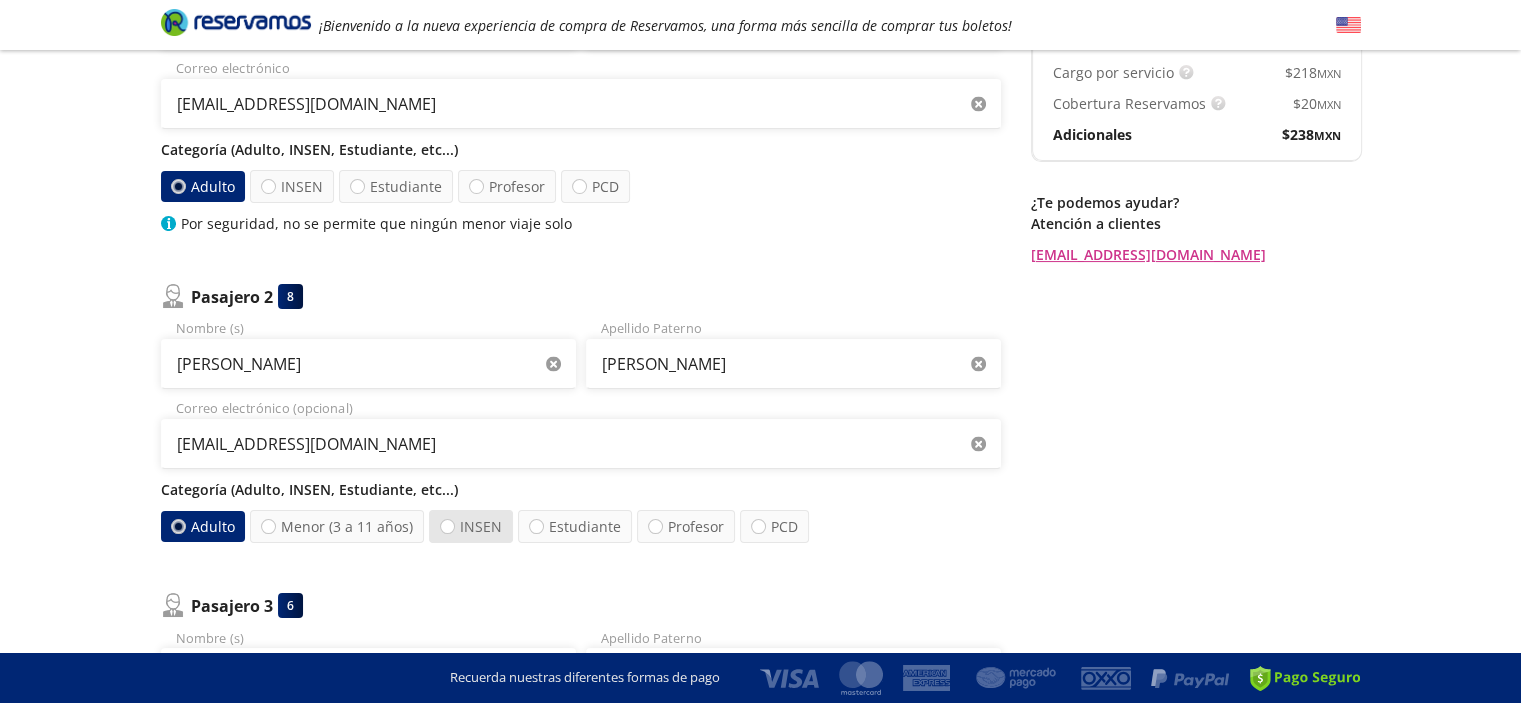 click on "INSEN" at bounding box center (471, 526) 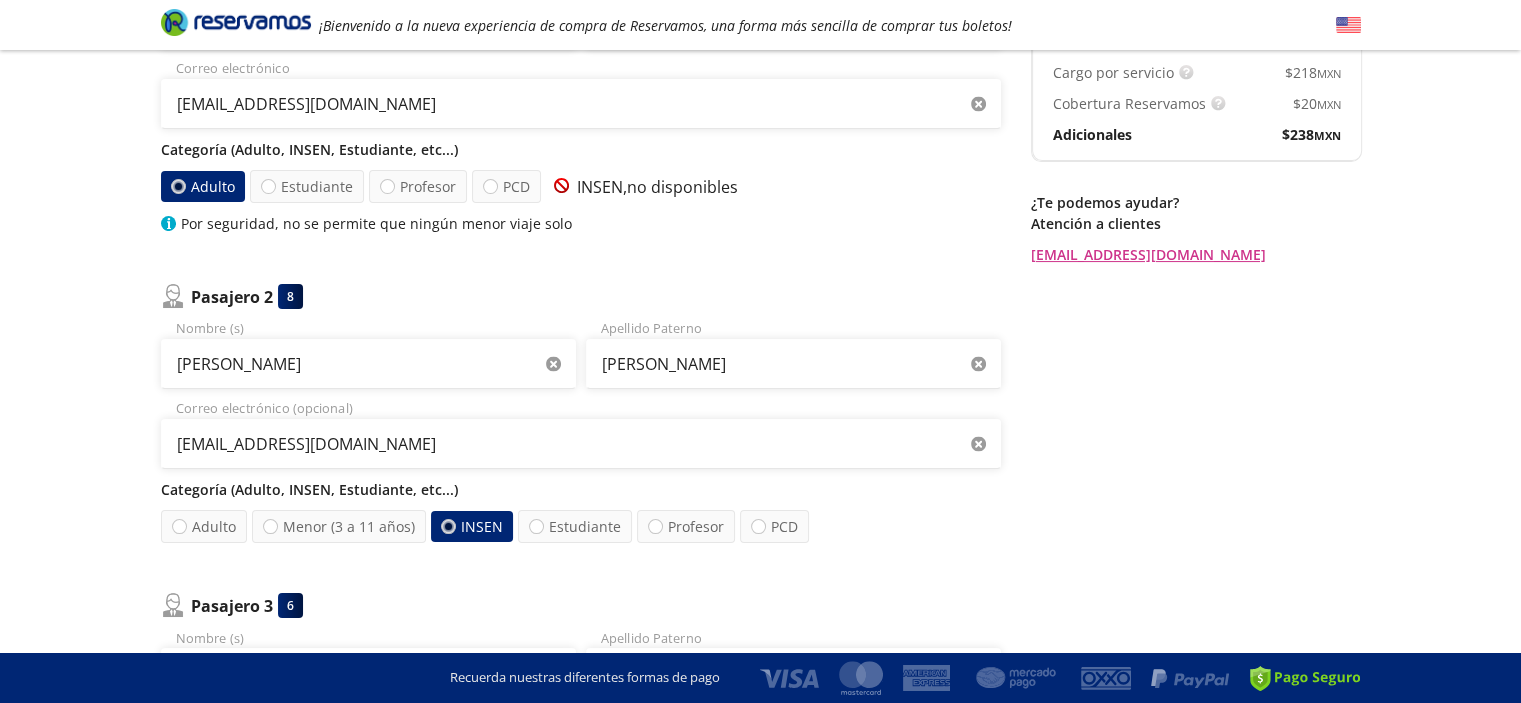 radio on "false" 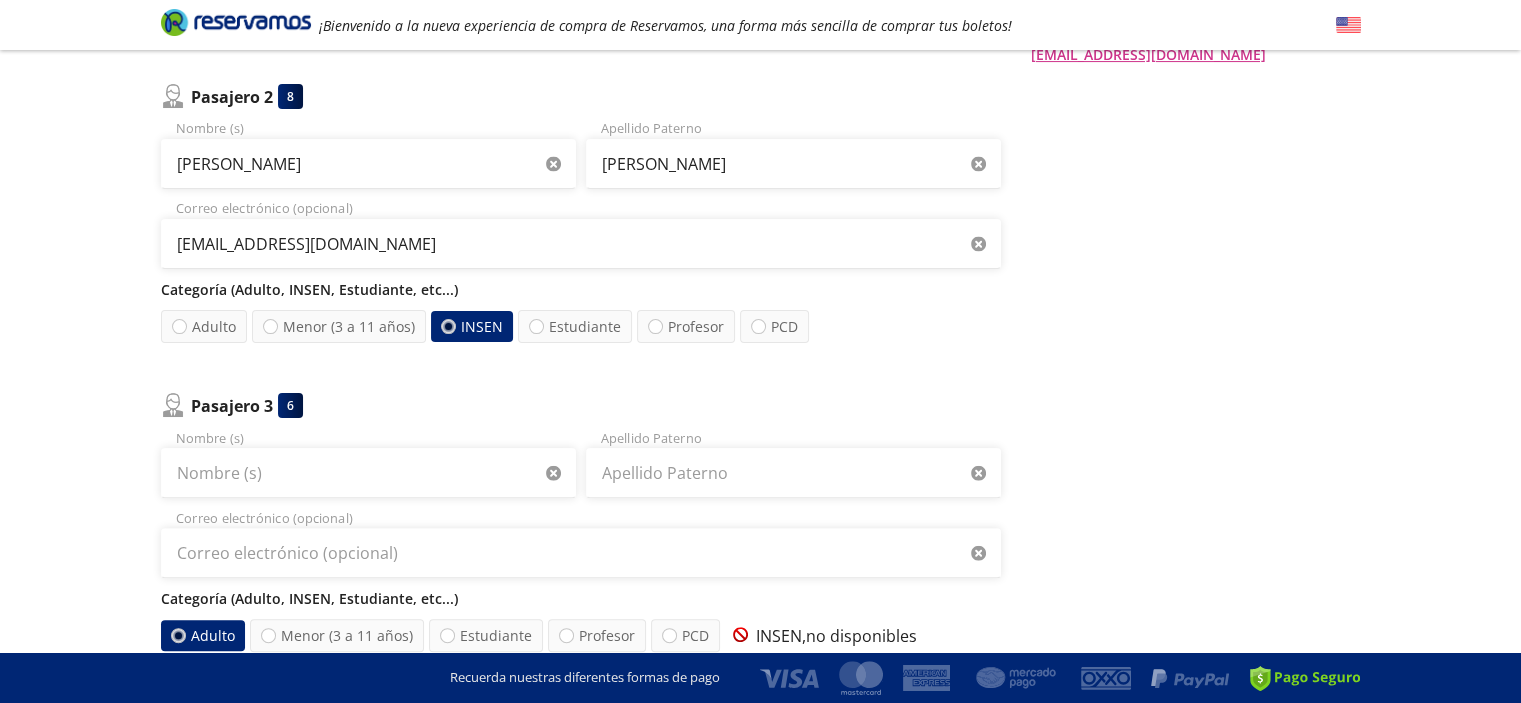 scroll, scrollTop: 600, scrollLeft: 0, axis: vertical 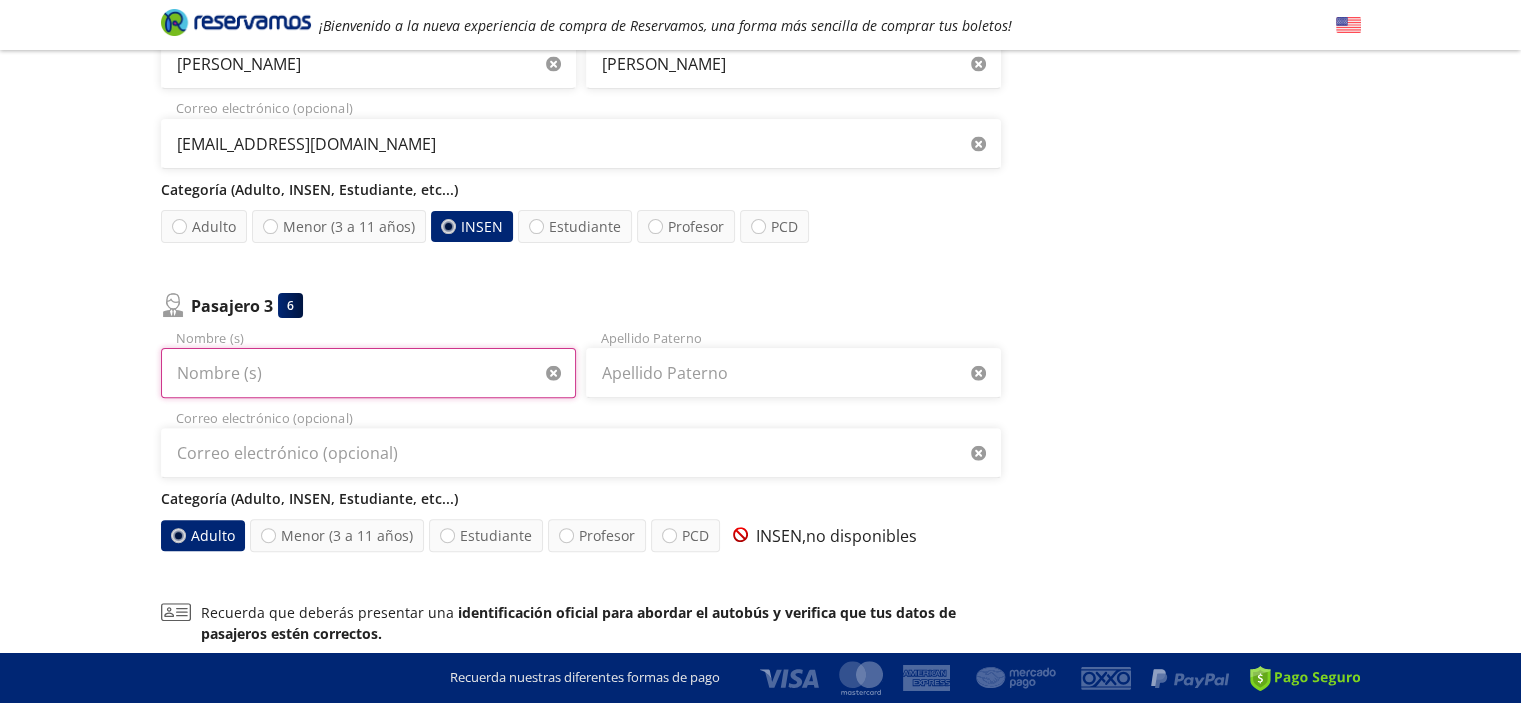 click on "Nombre (s)" at bounding box center (368, 373) 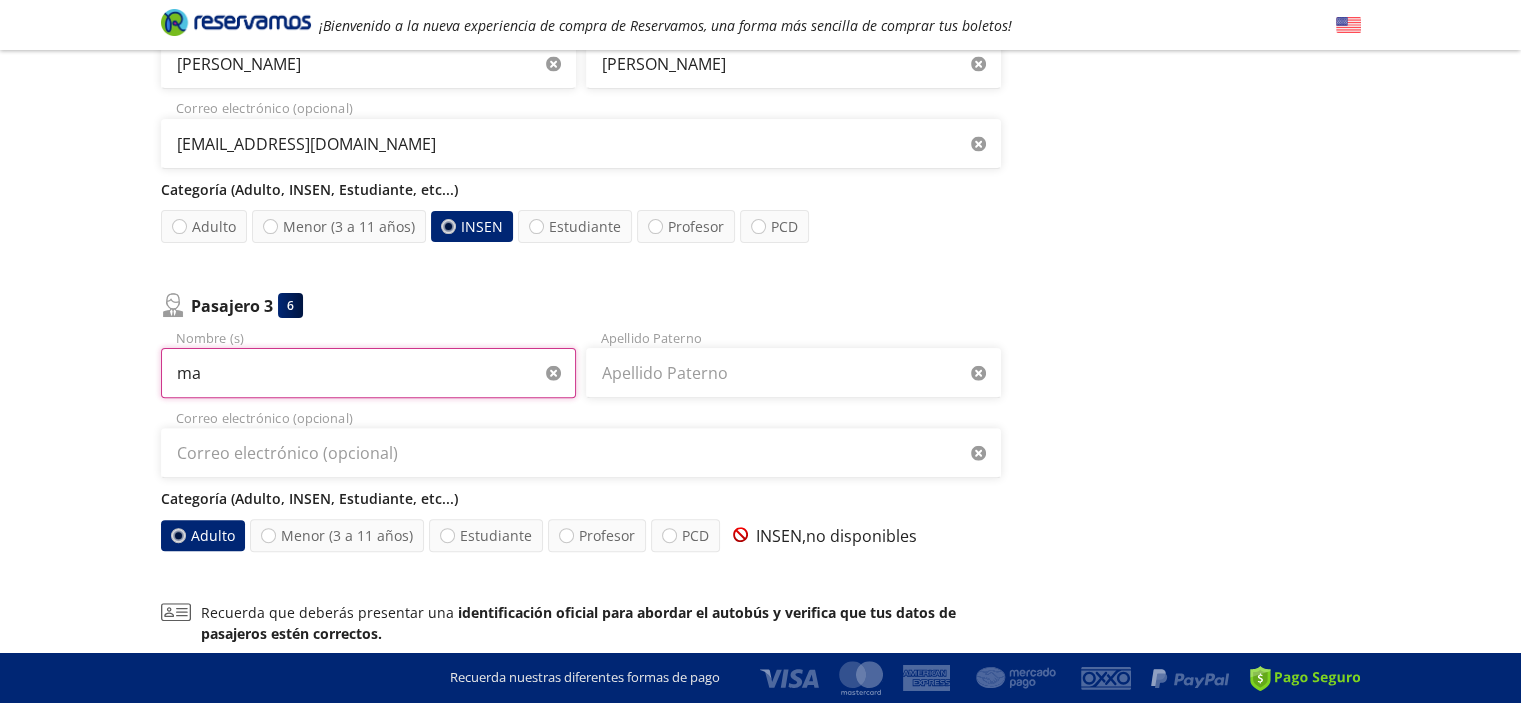 type on "ma guadalulupe" 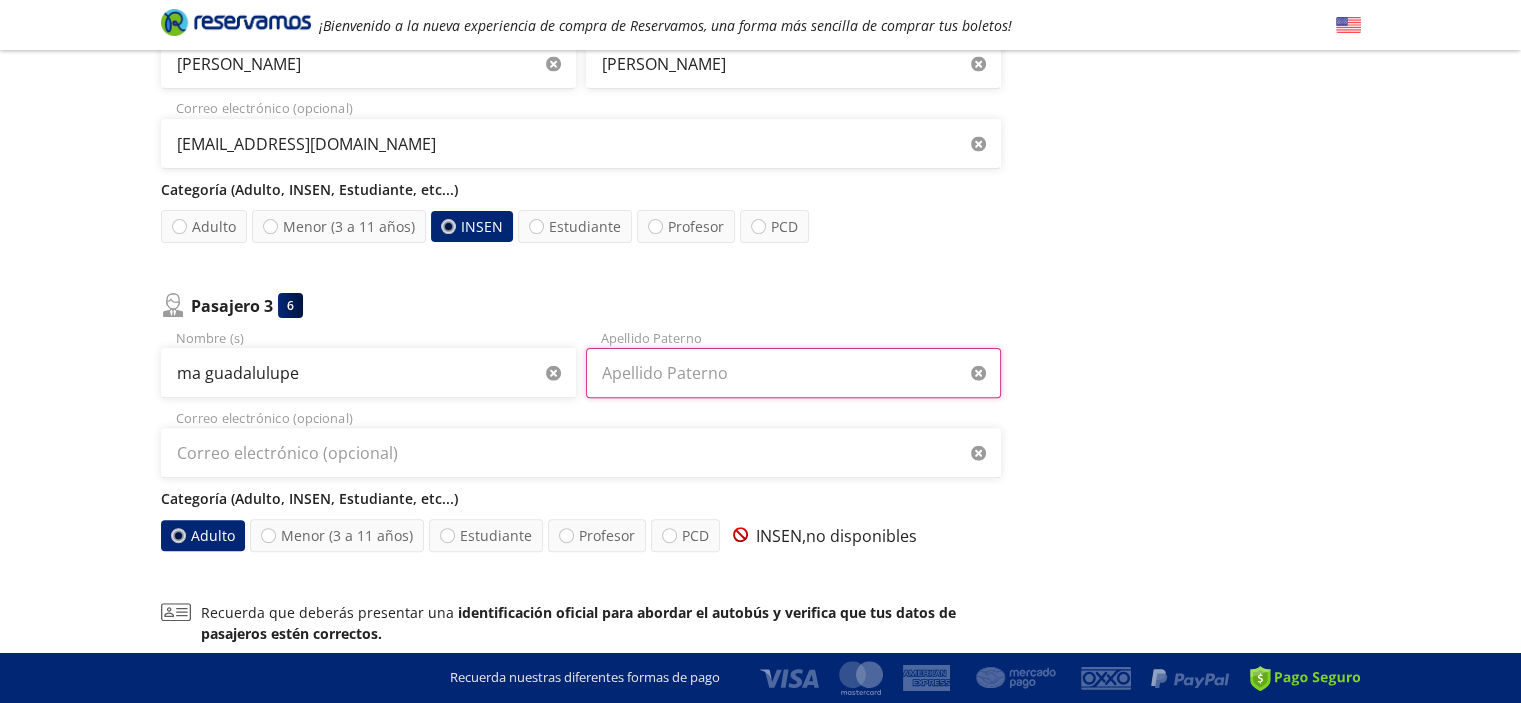 click on "Apellido Paterno" at bounding box center [793, 373] 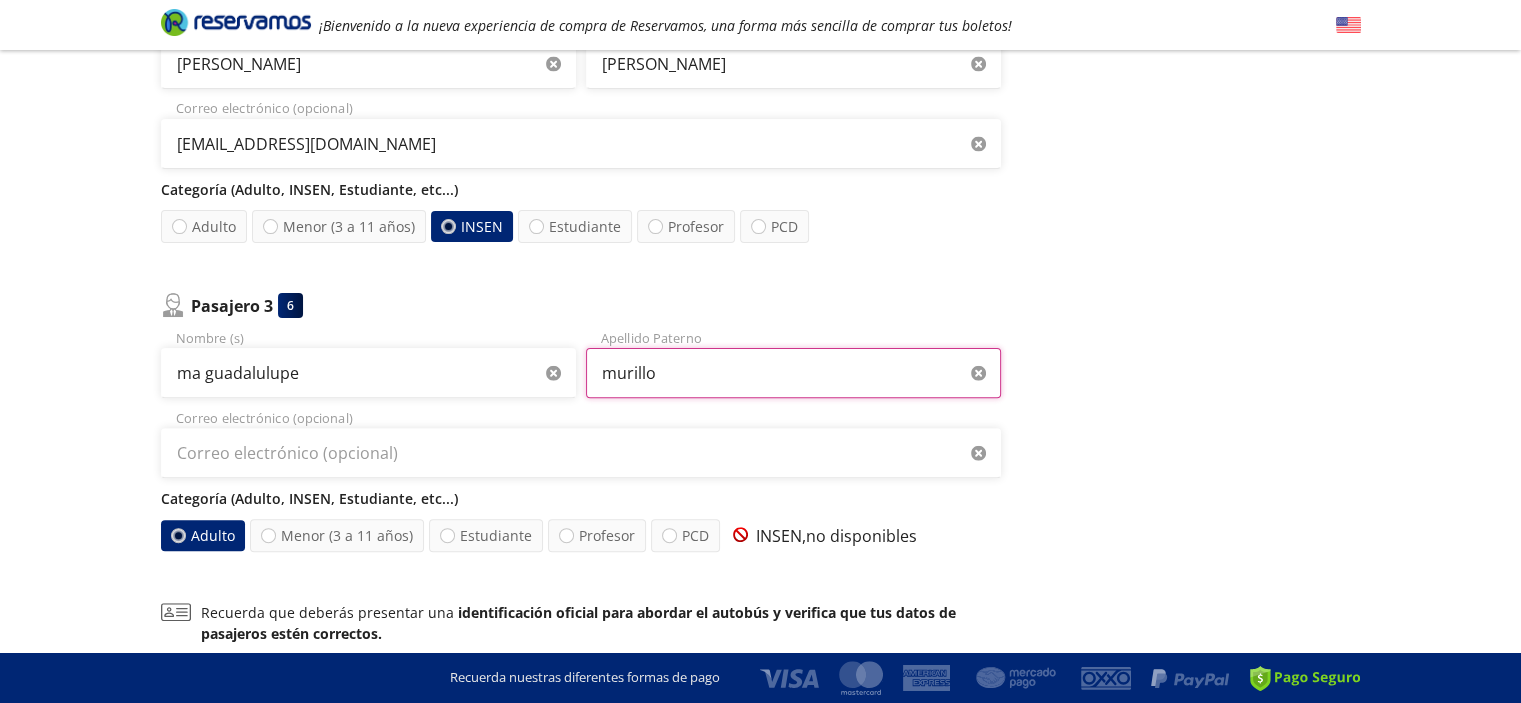type on "murillo" 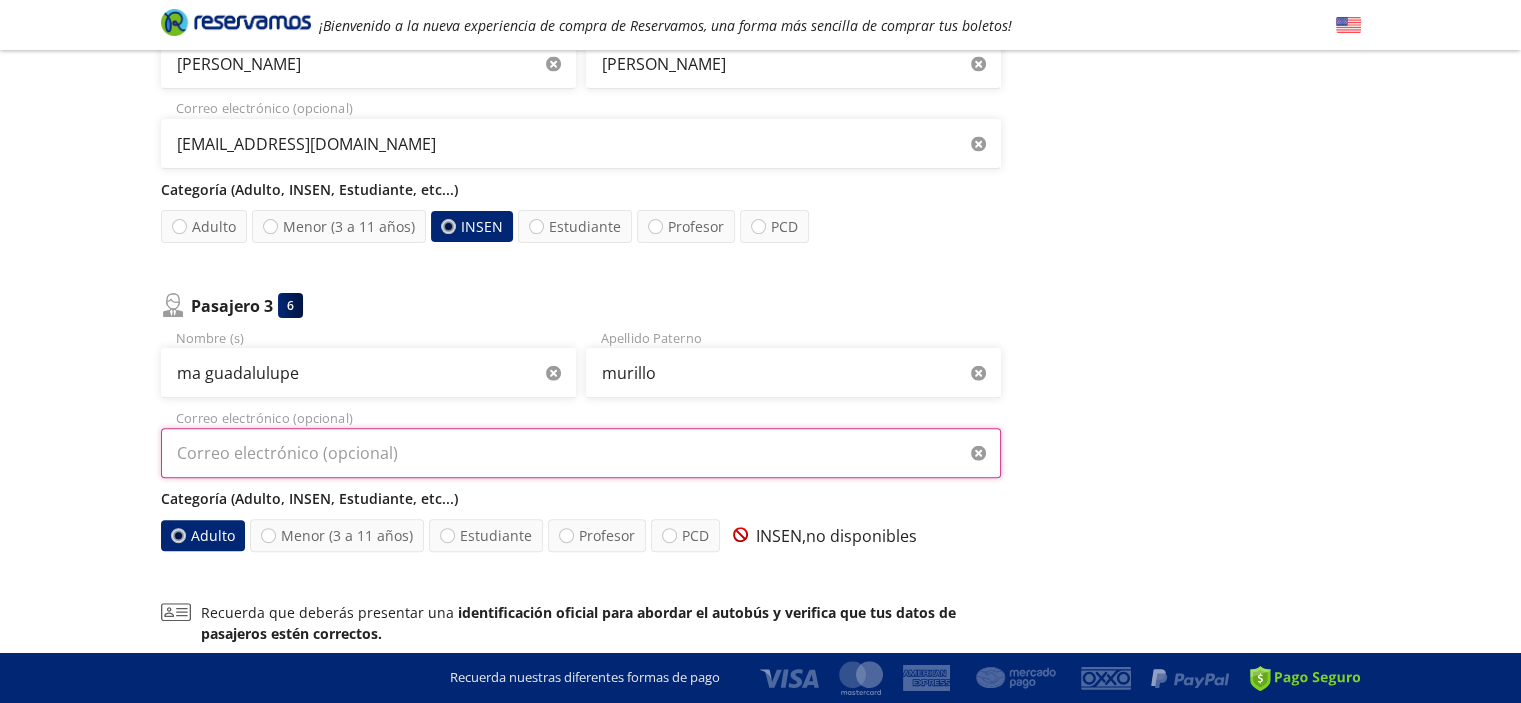 click on "Correo electrónico (opcional)" at bounding box center (581, 453) 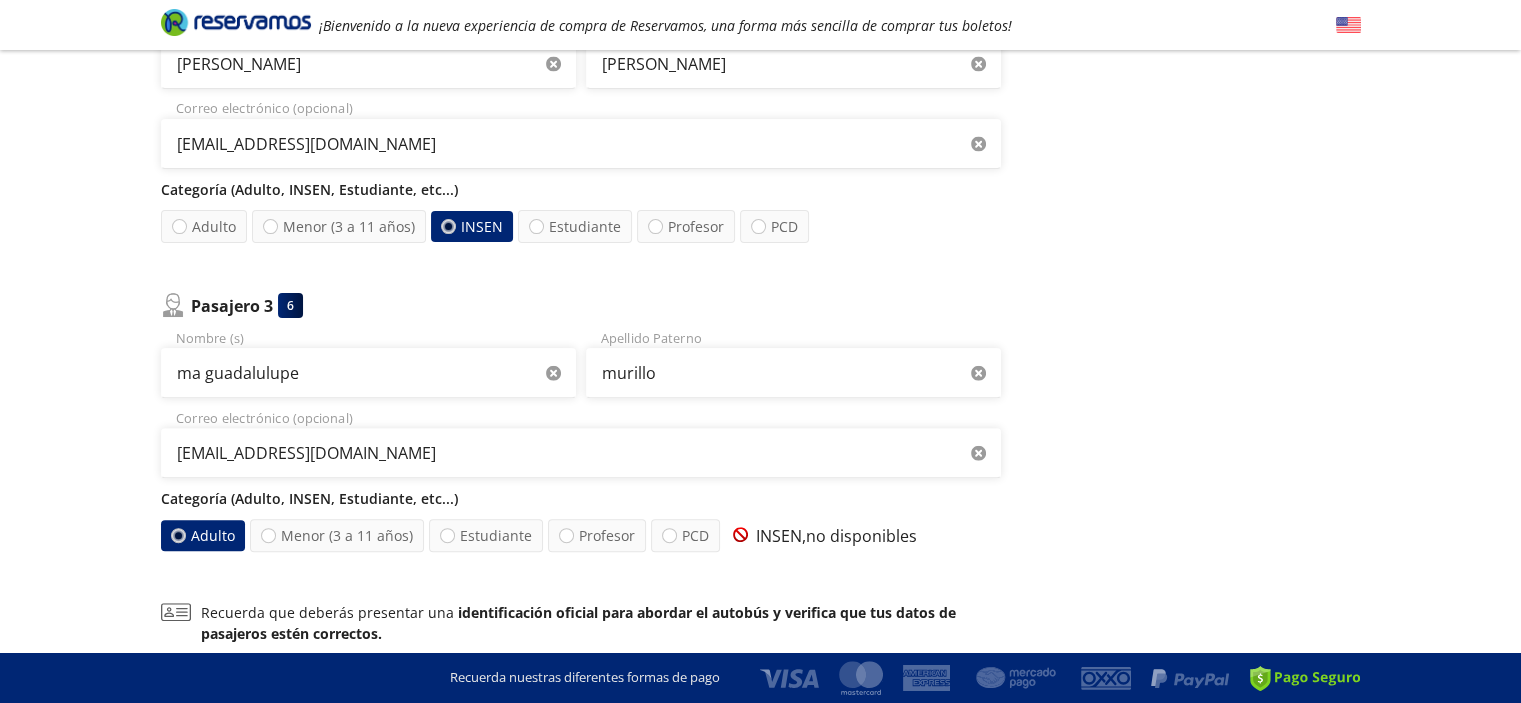 click on "INSEN,  no disponibles" at bounding box center [821, 536] 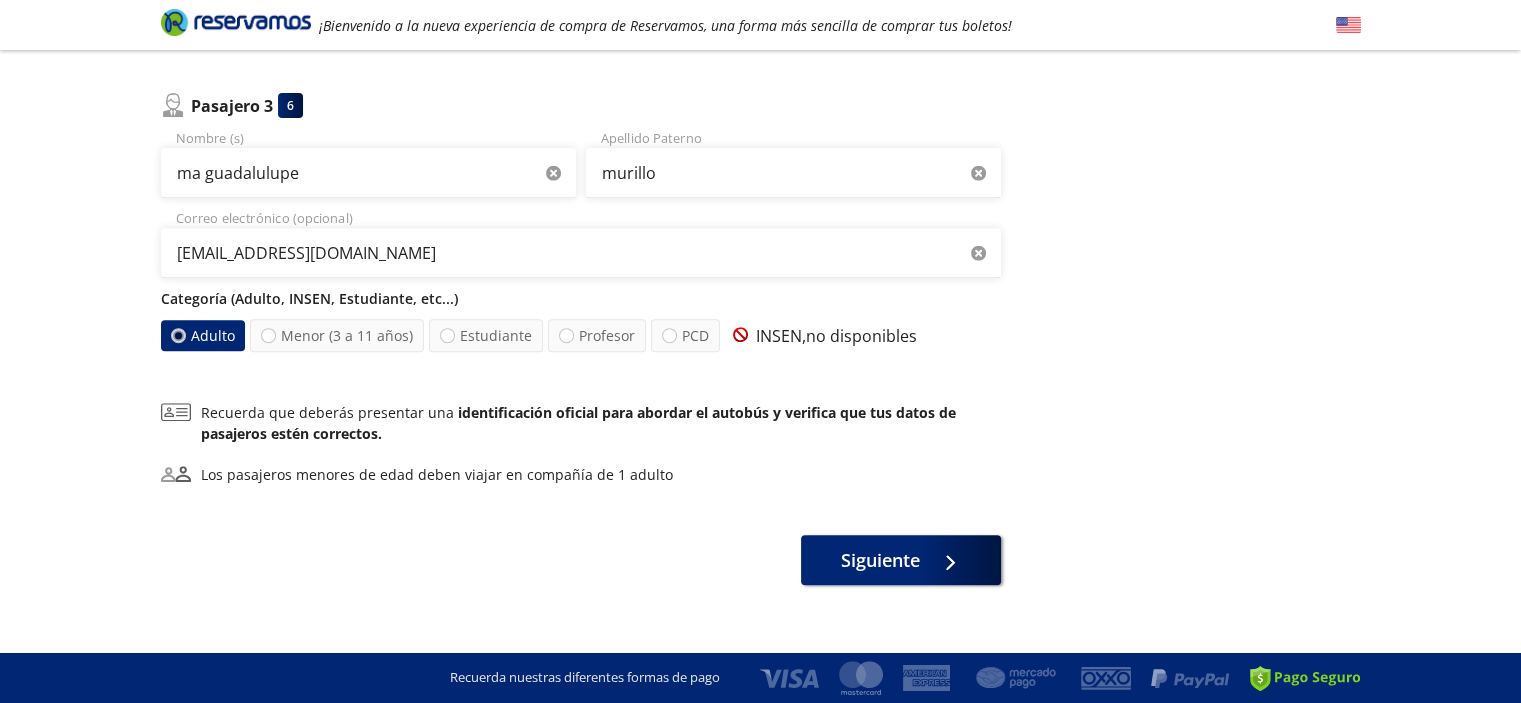 click on "Adulto" at bounding box center [202, 335] 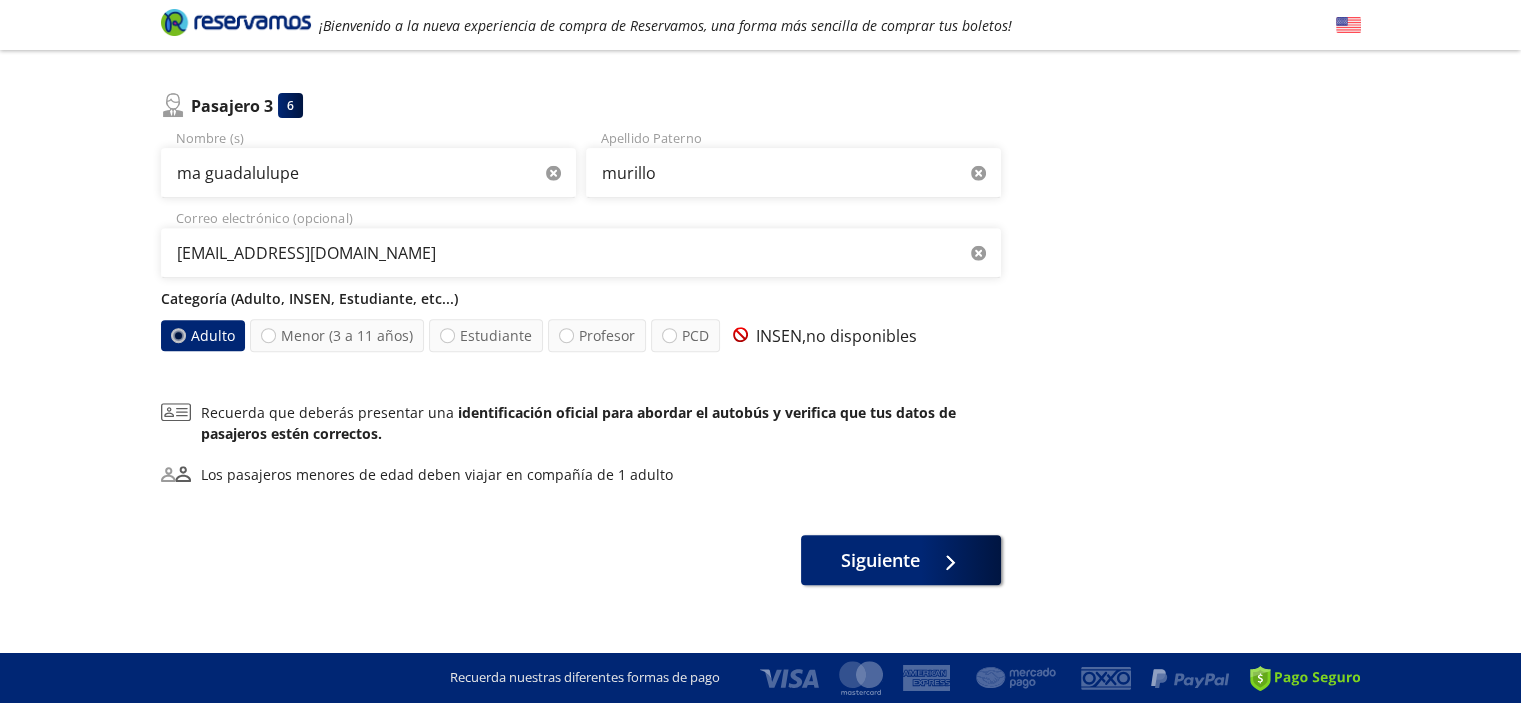 click at bounding box center [177, 335] 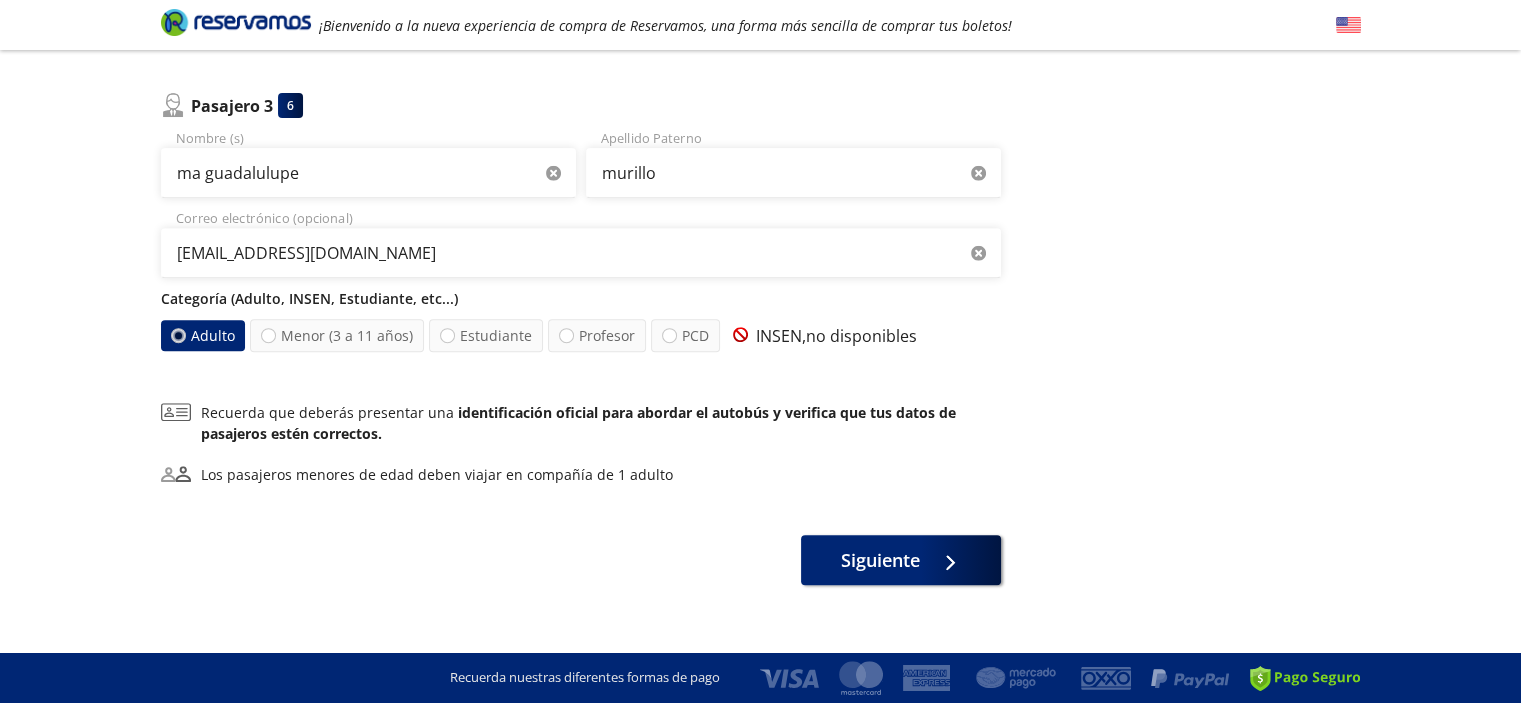 click on "INSEN,  no disponibles" at bounding box center (821, 336) 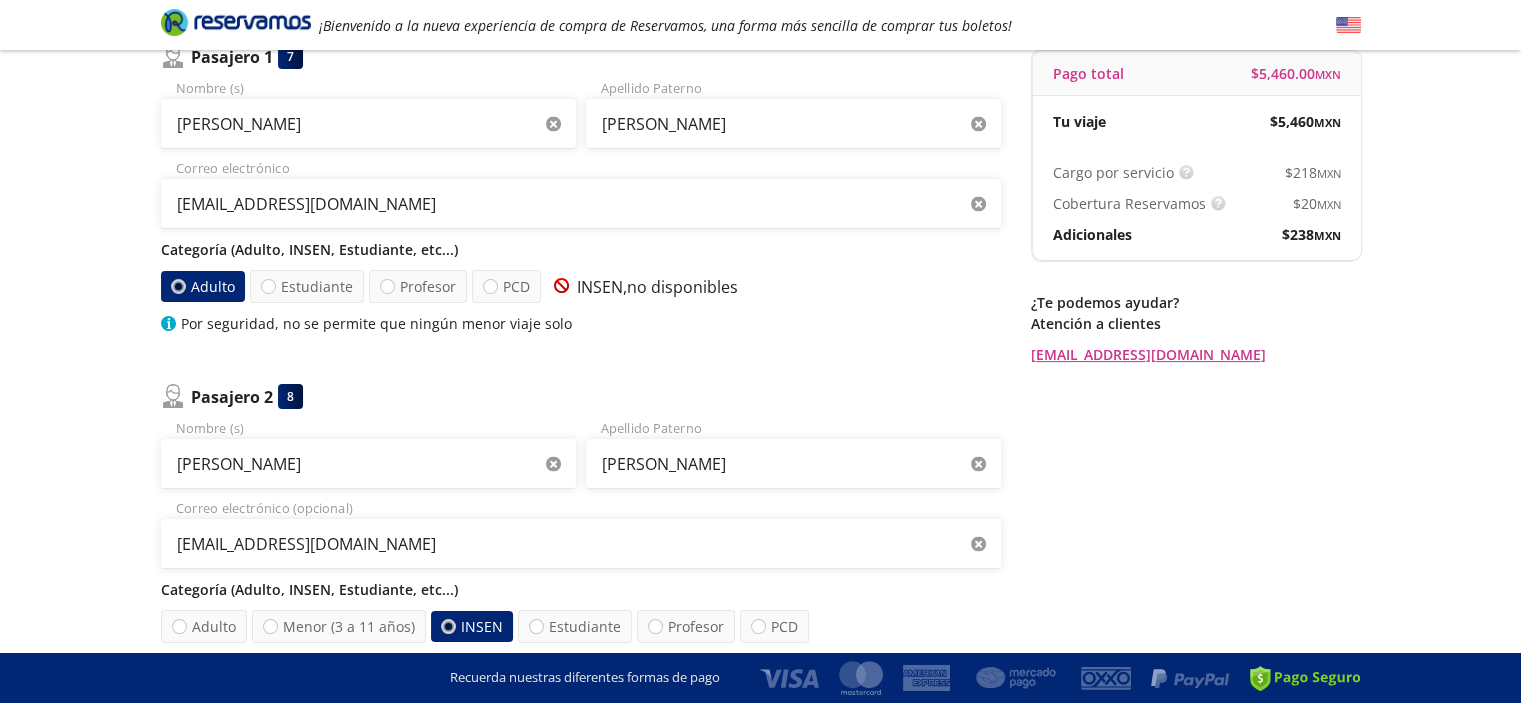 scroll, scrollTop: 0, scrollLeft: 0, axis: both 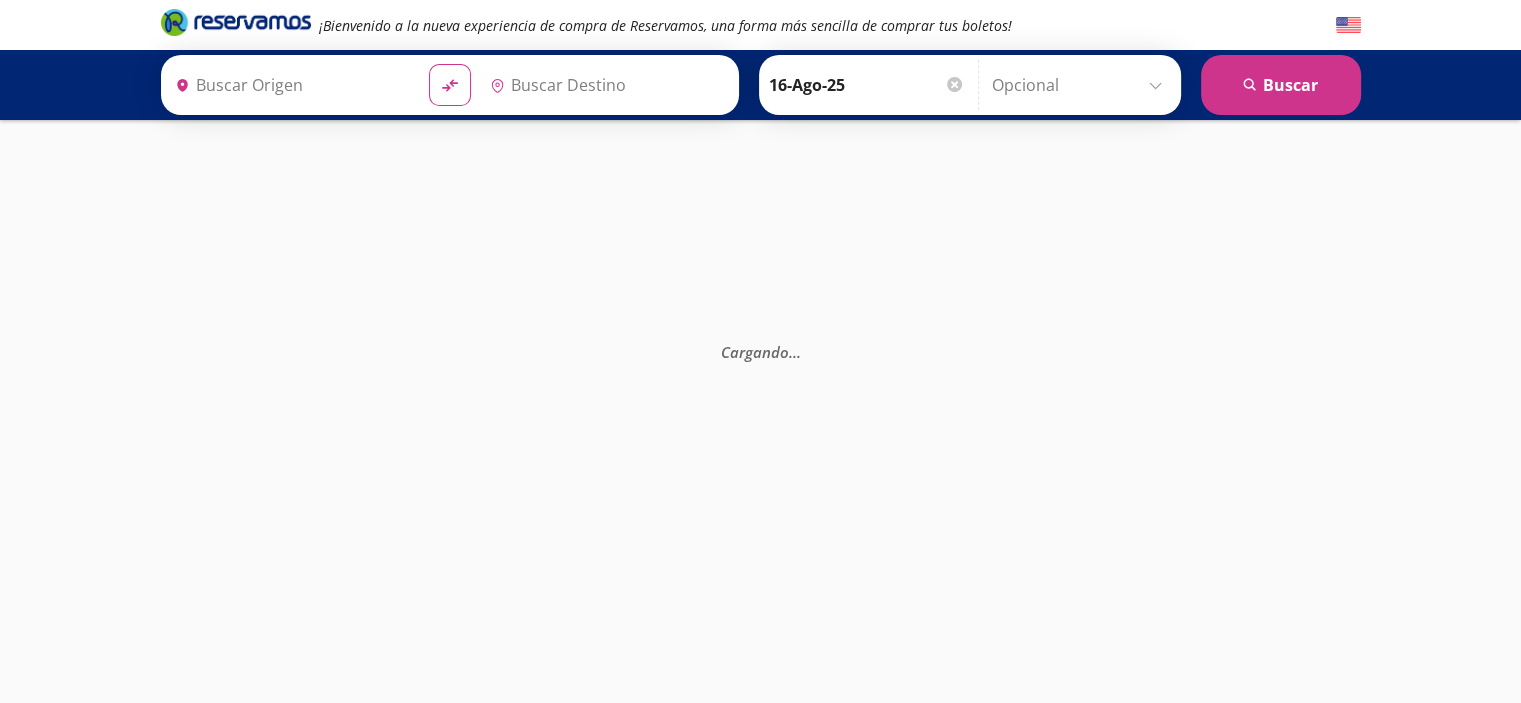 type on "[GEOGRAPHIC_DATA], [GEOGRAPHIC_DATA]" 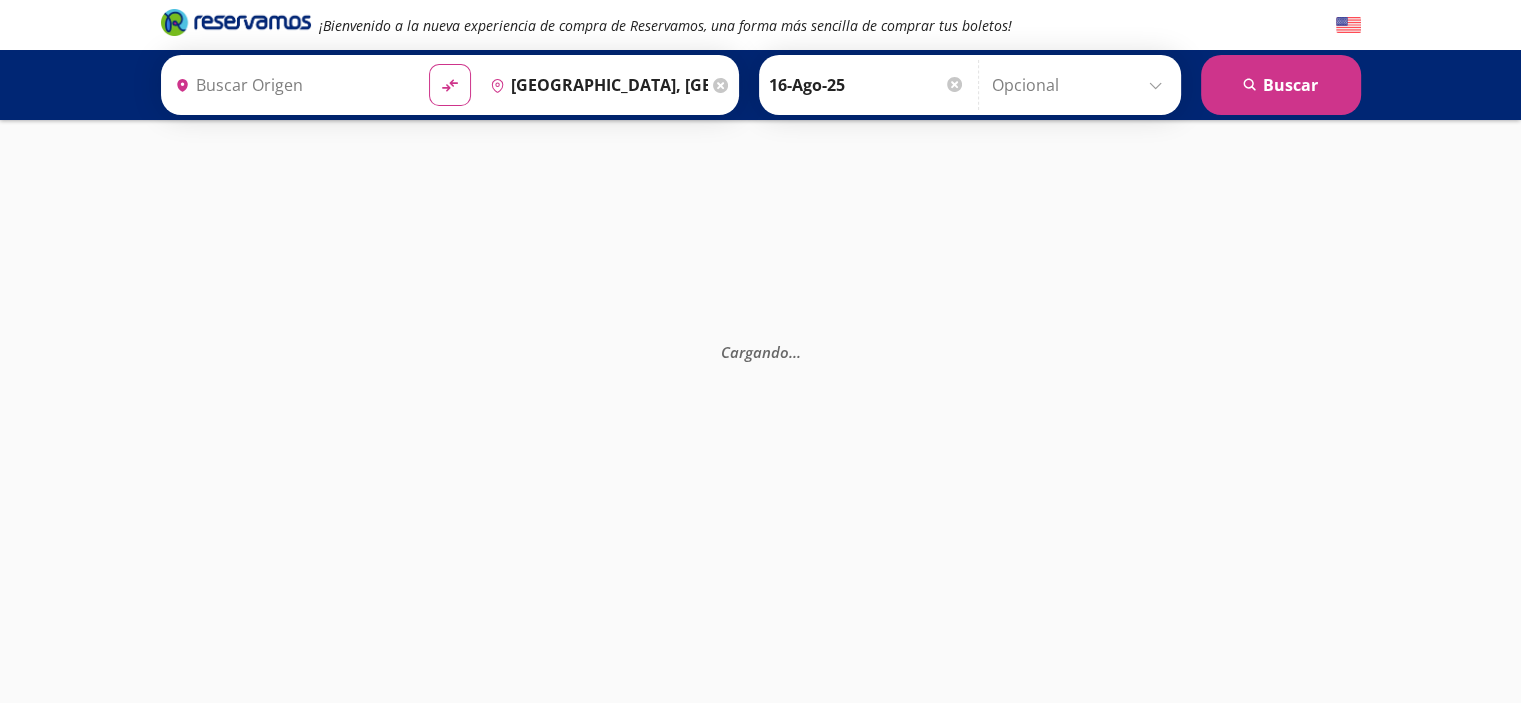 type on "[GEOGRAPHIC_DATA][PERSON_NAME], [GEOGRAPHIC_DATA][PERSON_NAME]" 